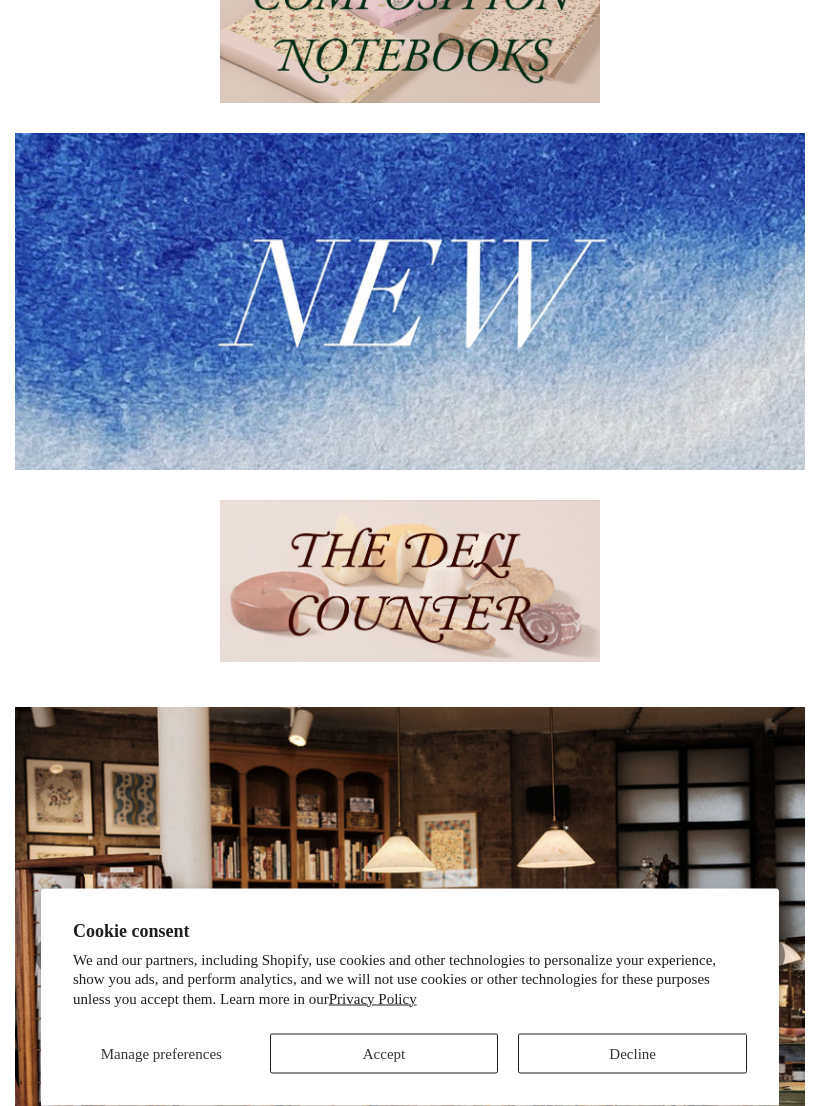 scroll, scrollTop: 386, scrollLeft: 0, axis: vertical 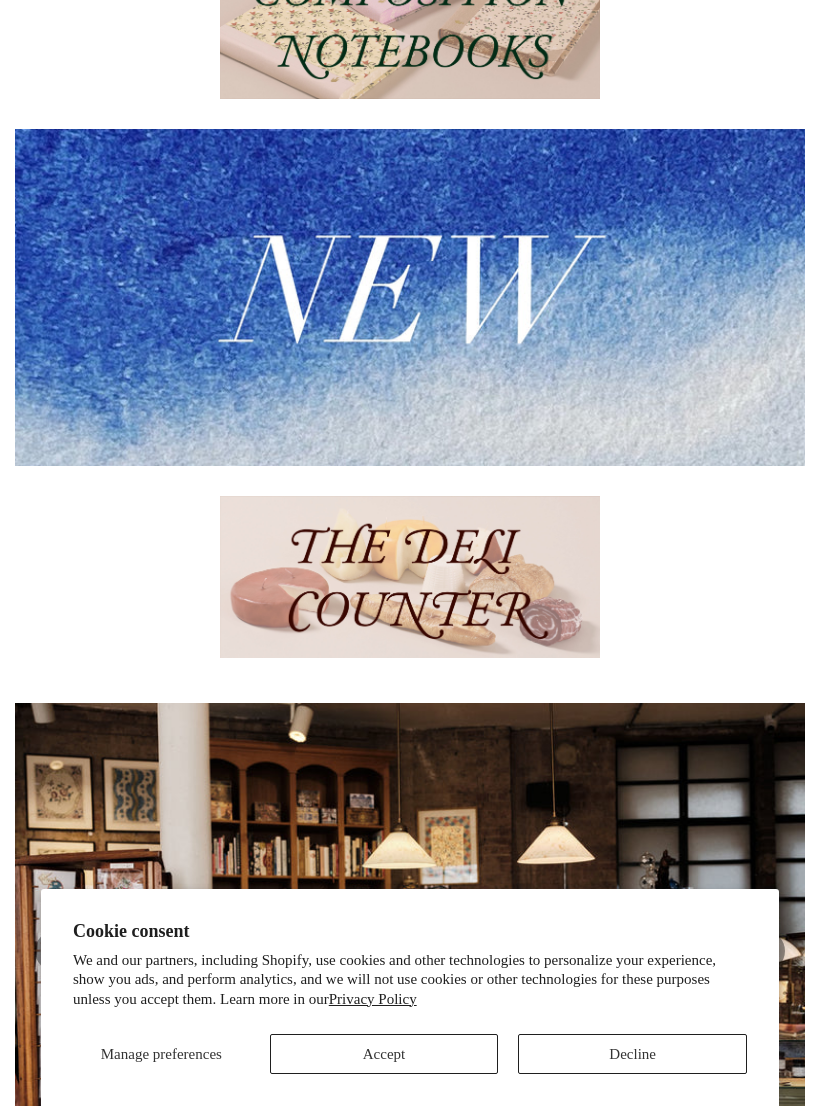 click on "Accept" at bounding box center [384, 1054] 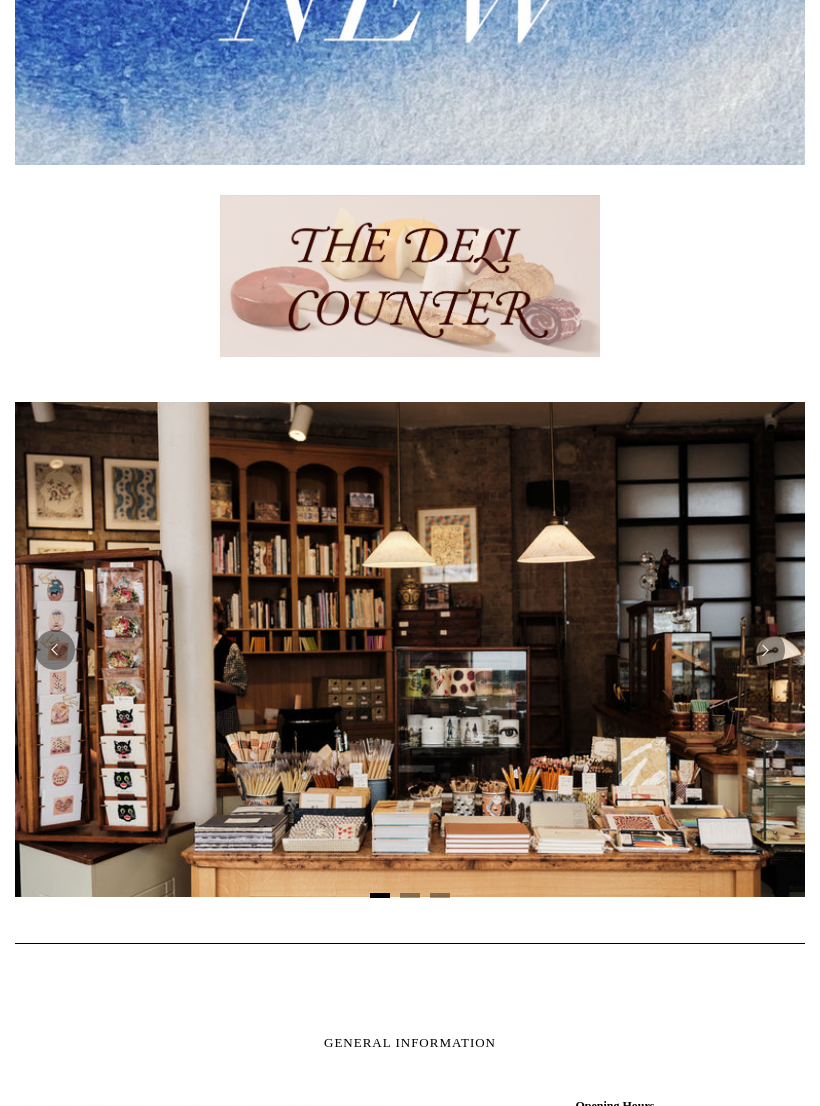 scroll, scrollTop: 687, scrollLeft: 0, axis: vertical 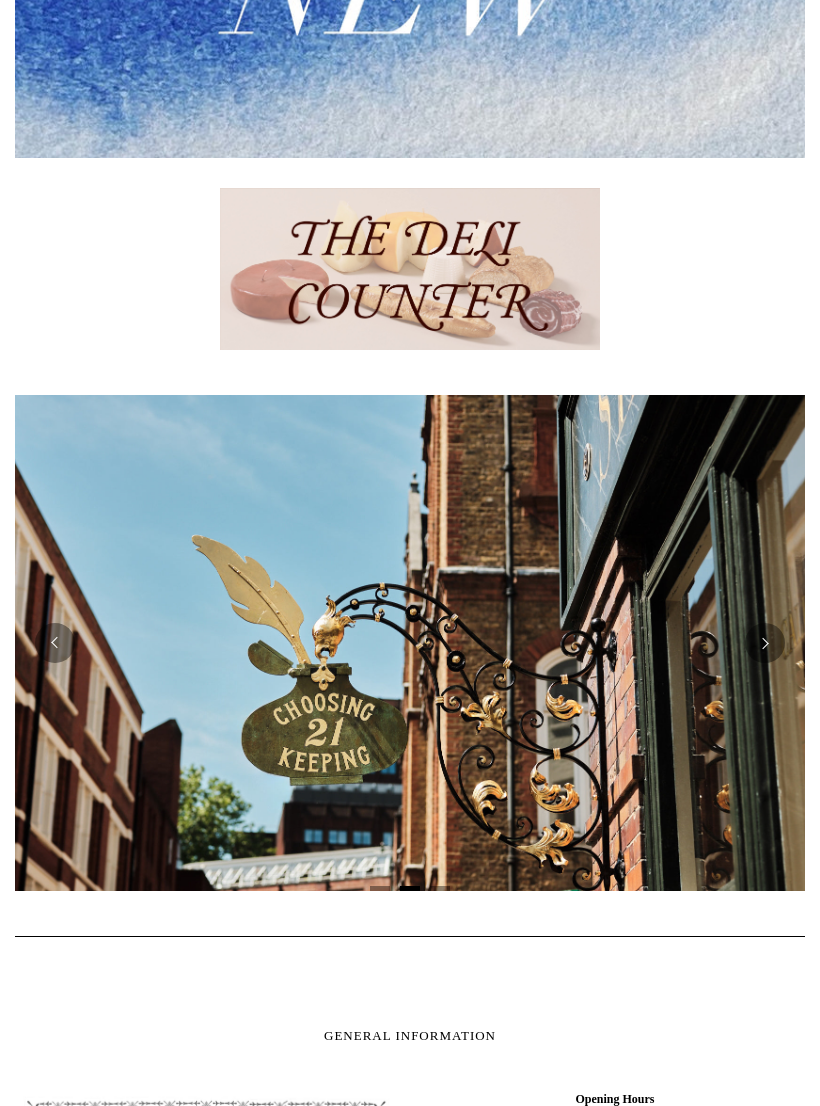 click at bounding box center [765, 643] 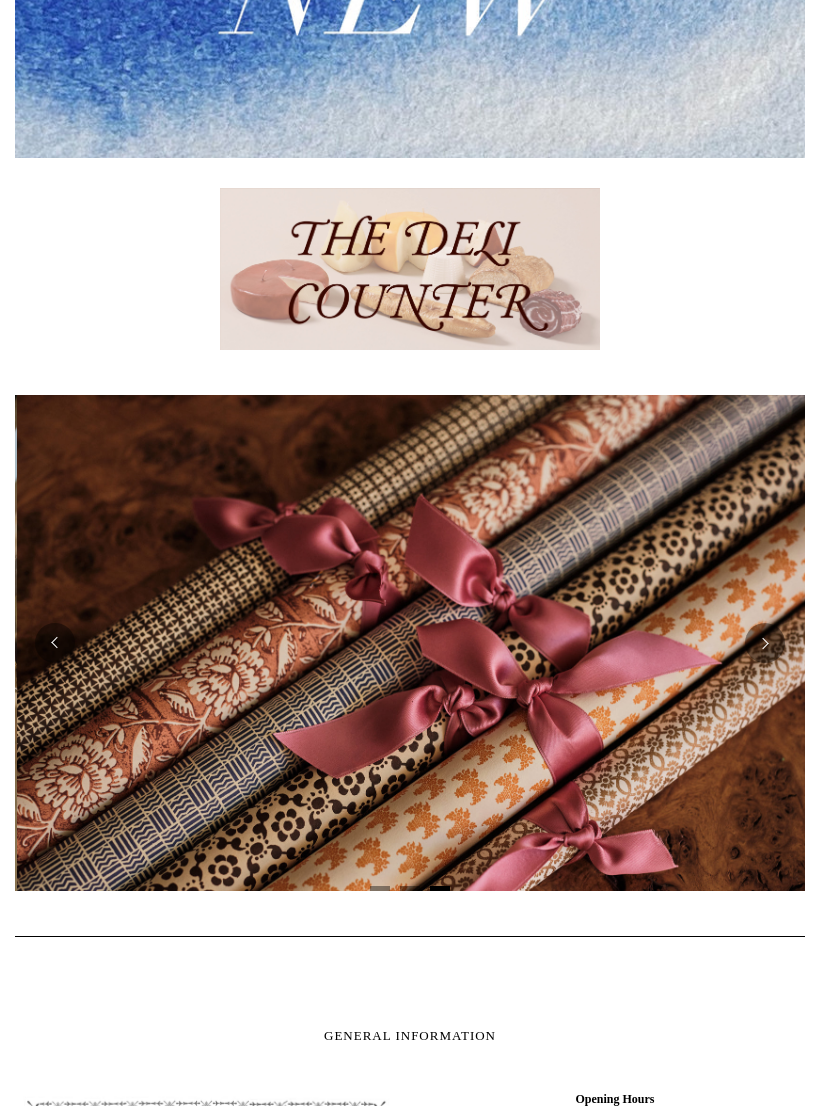 scroll, scrollTop: 0, scrollLeft: 1580, axis: horizontal 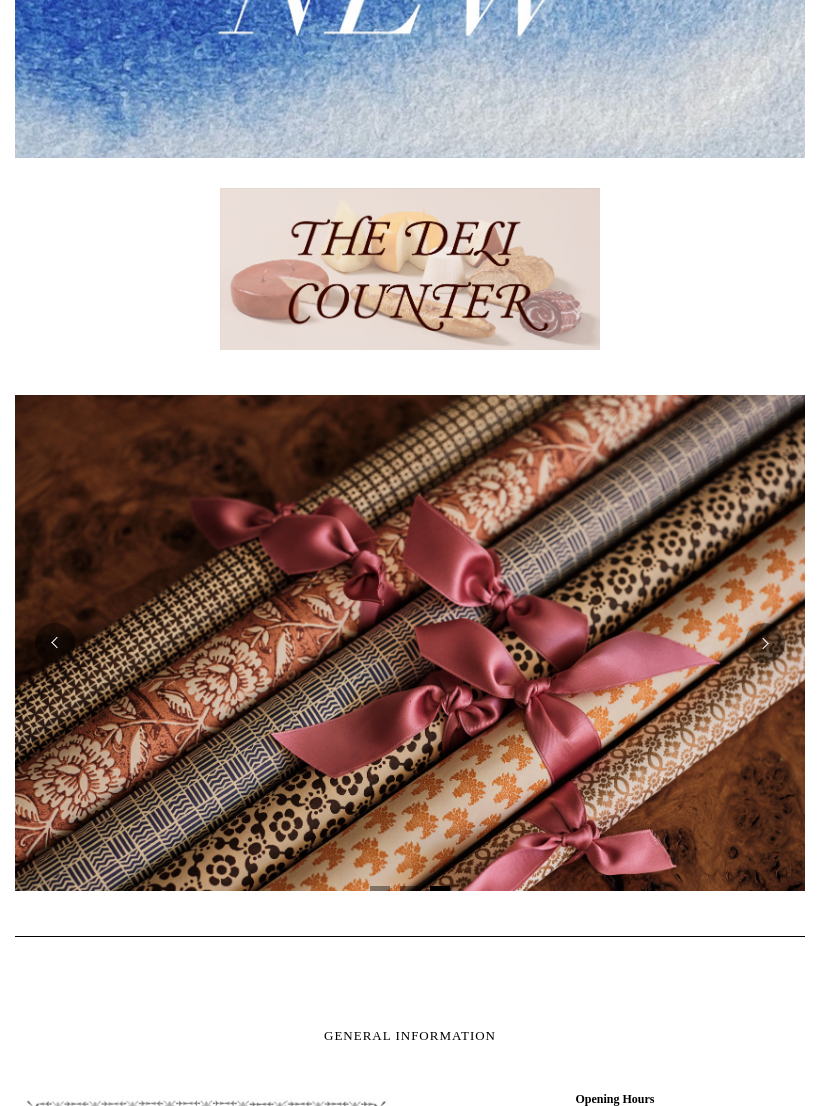 click at bounding box center (765, 643) 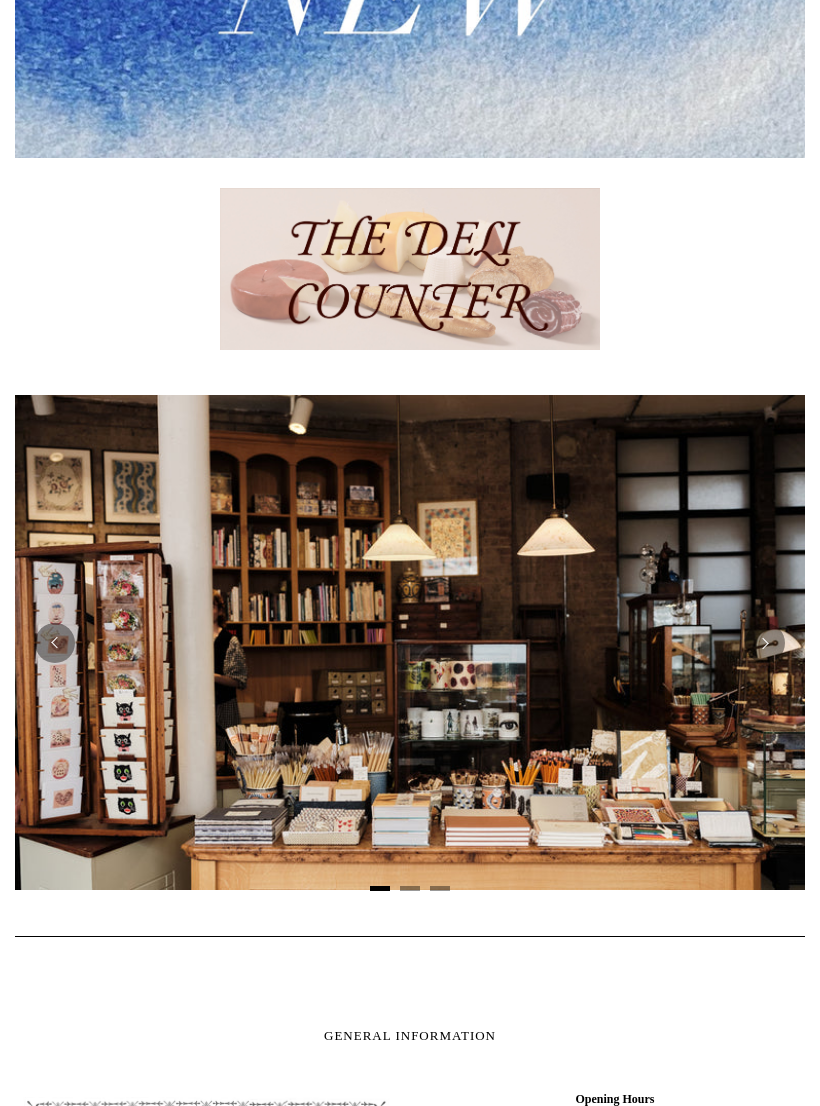 scroll, scrollTop: 0, scrollLeft: 0, axis: both 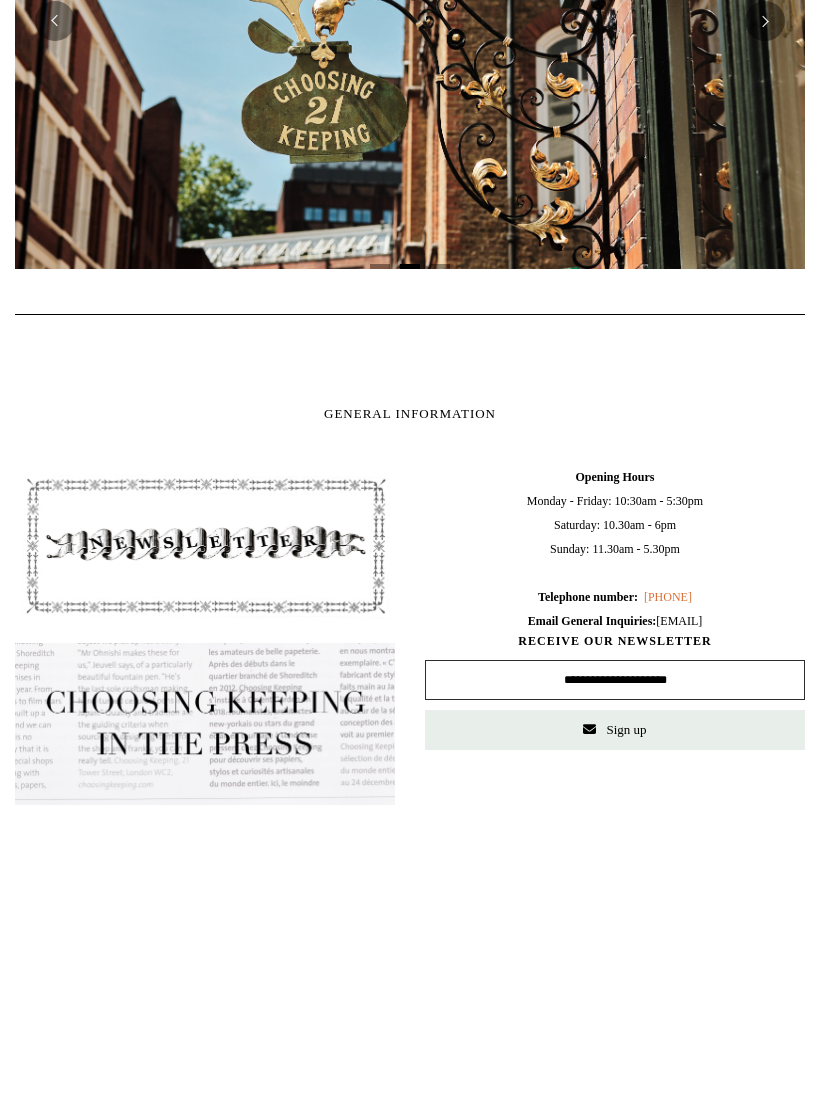 click on "Sign up" at bounding box center (626, 729) 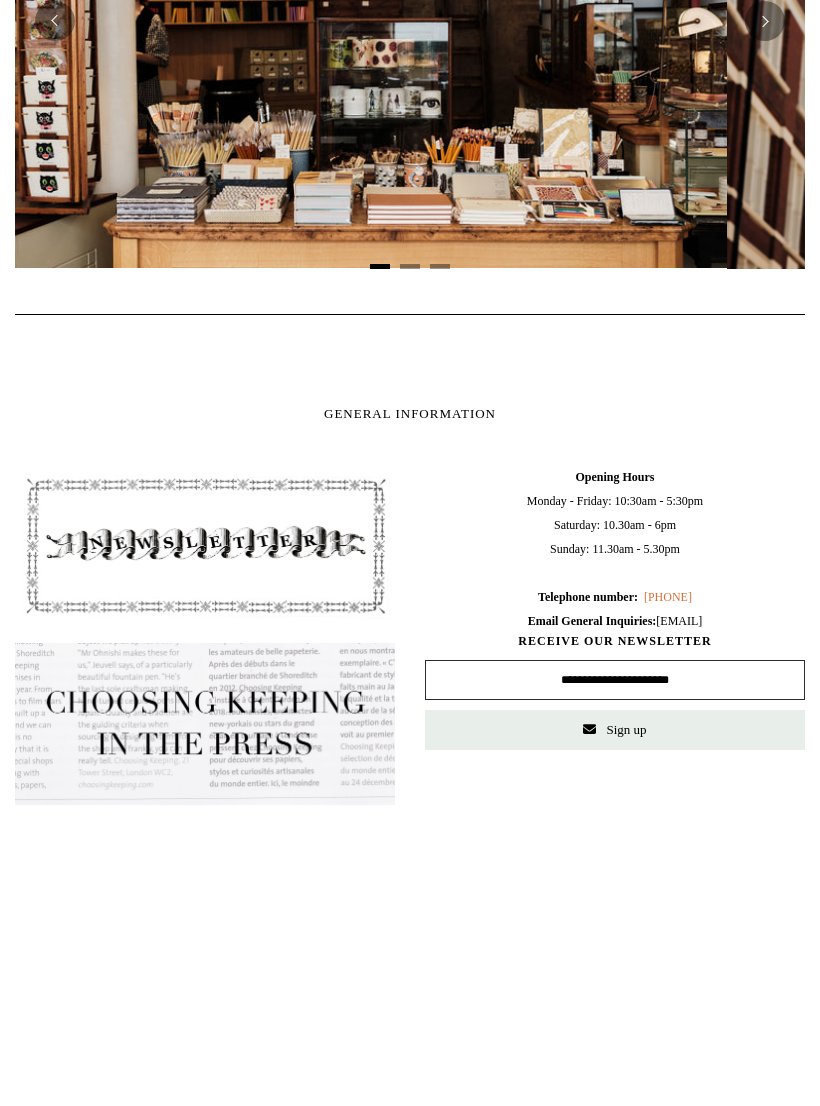 scroll, scrollTop: 0, scrollLeft: 3, axis: horizontal 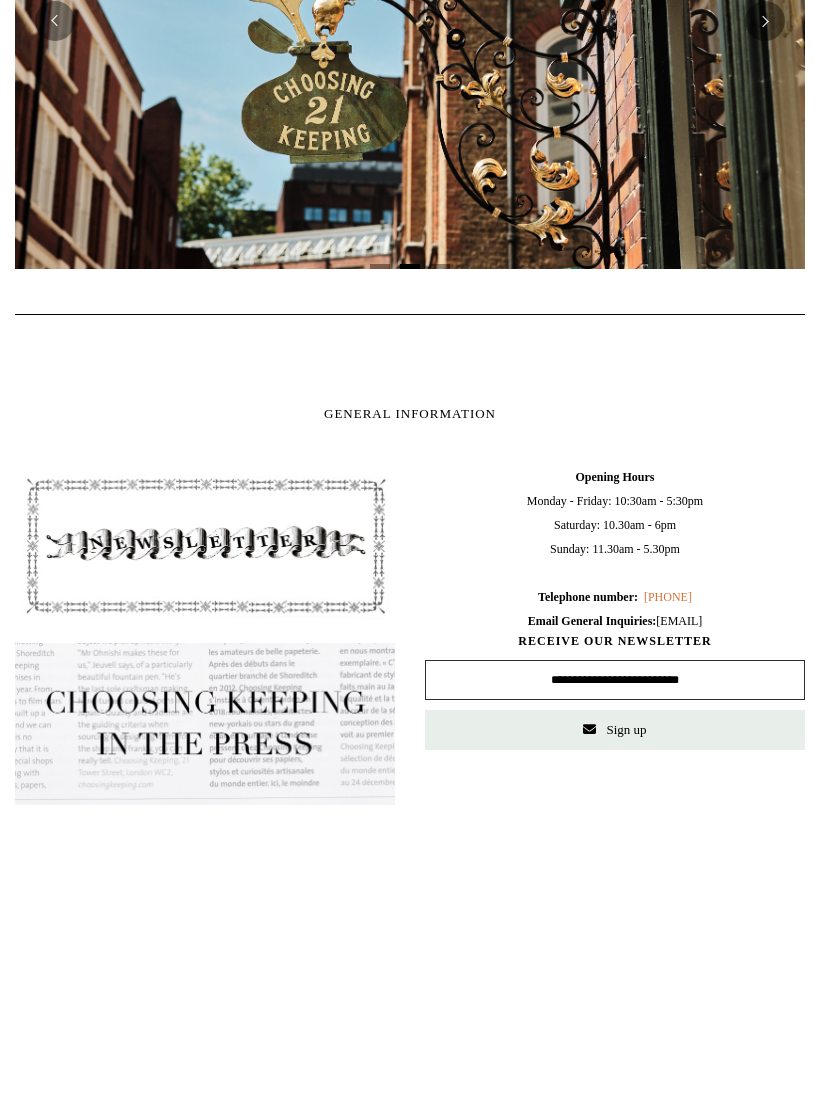 type on "**********" 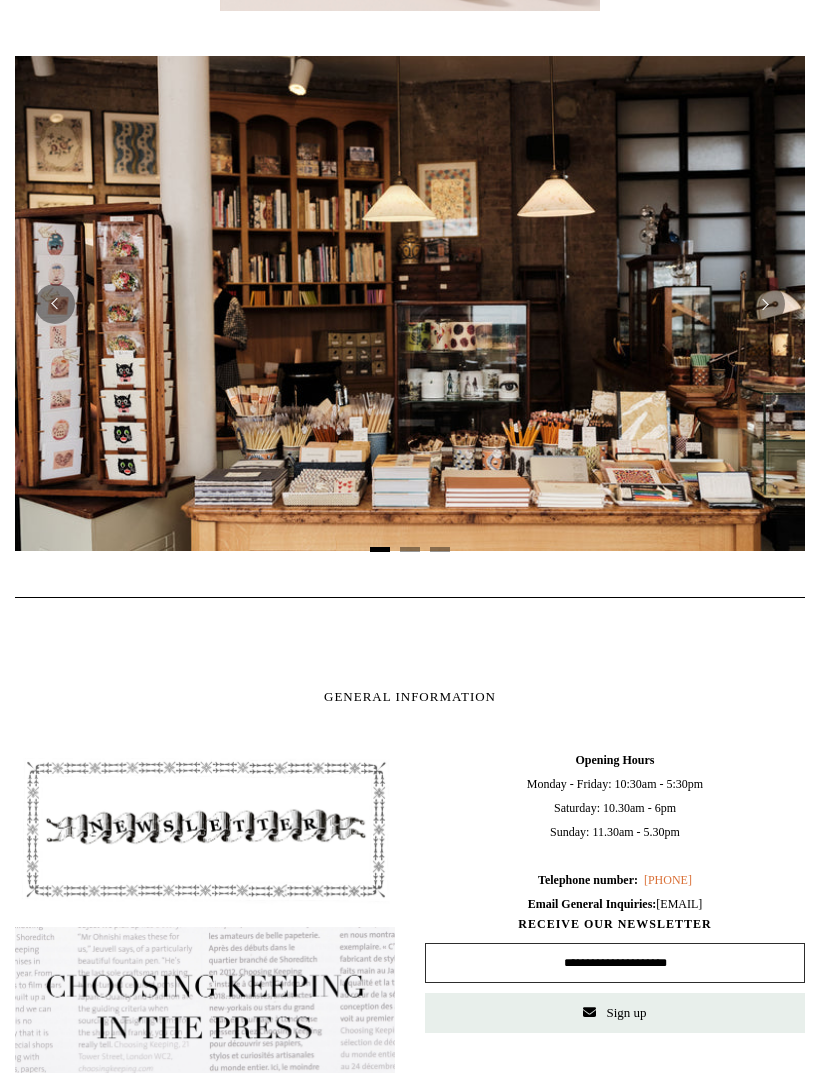 scroll, scrollTop: 1106, scrollLeft: 0, axis: vertical 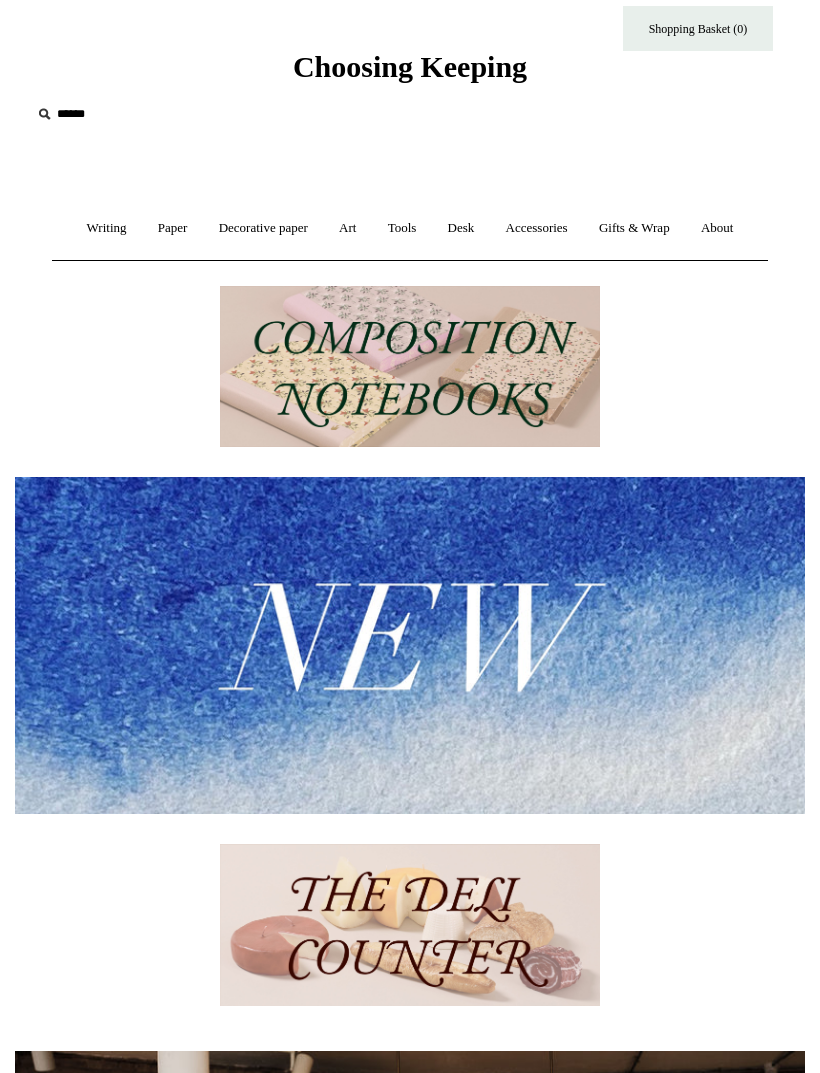 click on "Paper +" at bounding box center [173, 229] 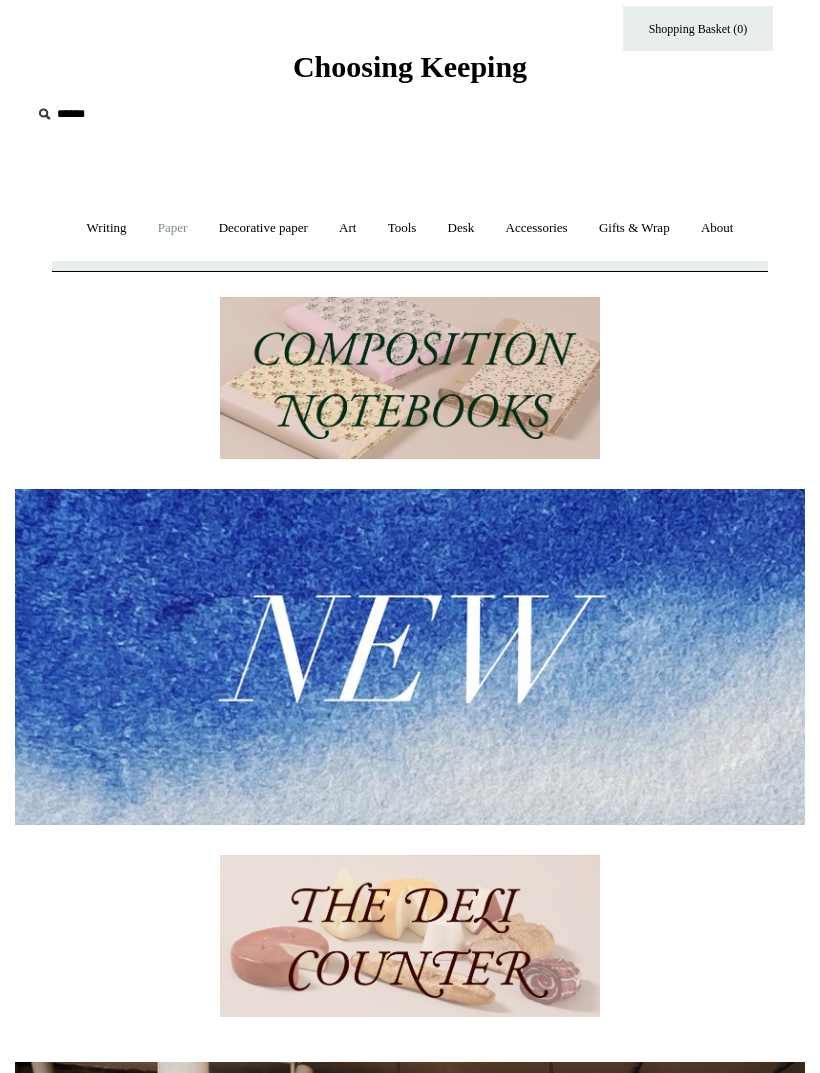 scroll, scrollTop: 38, scrollLeft: 0, axis: vertical 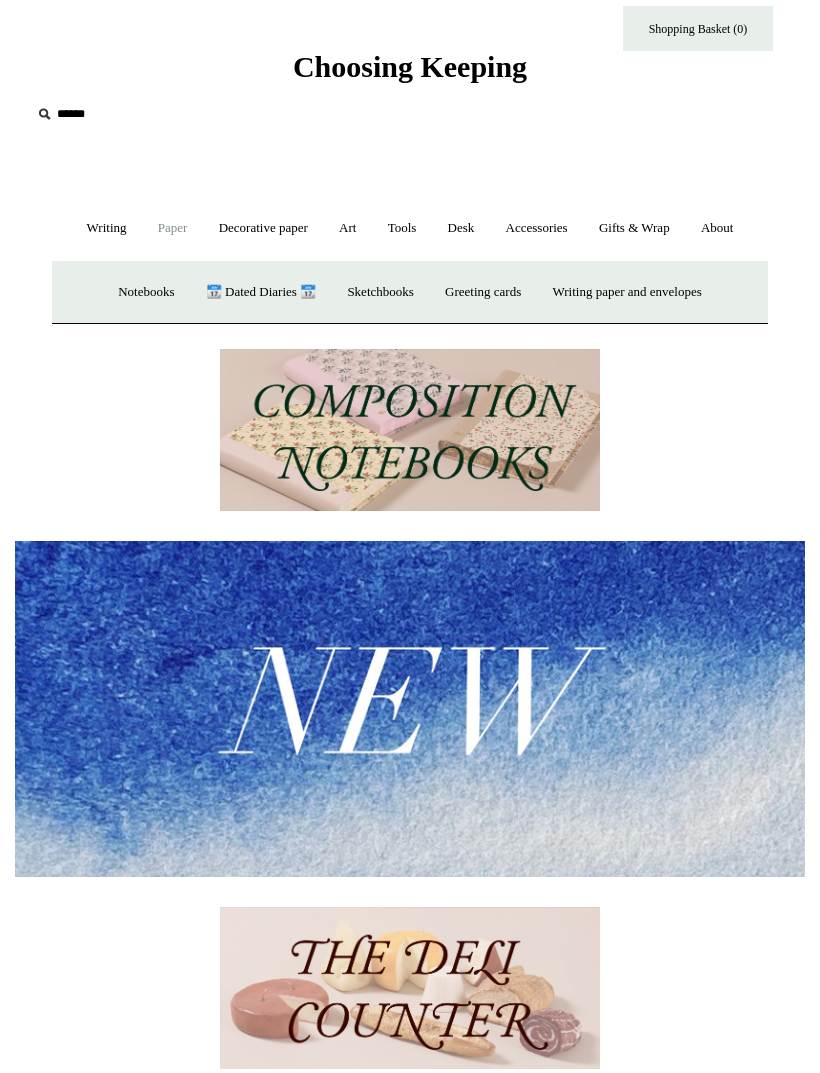 click on "Notebooks +" at bounding box center (146, 292) 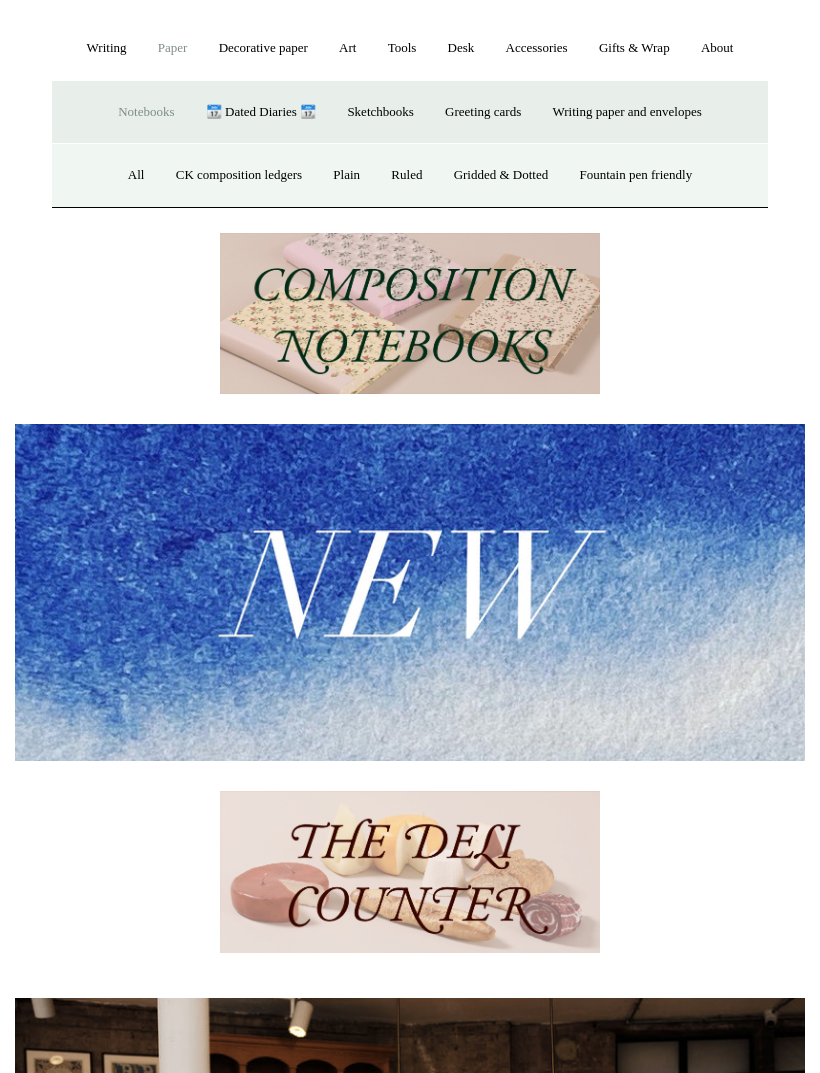 scroll, scrollTop: 206, scrollLeft: 0, axis: vertical 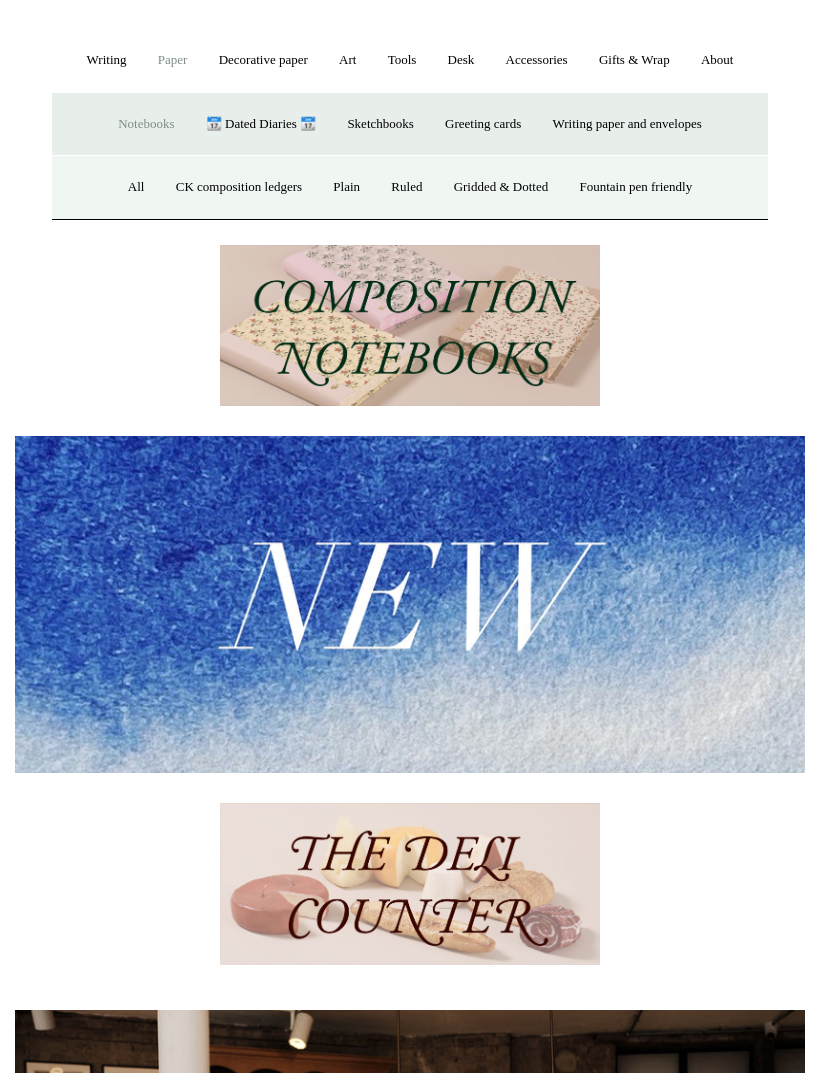 click at bounding box center [410, 326] 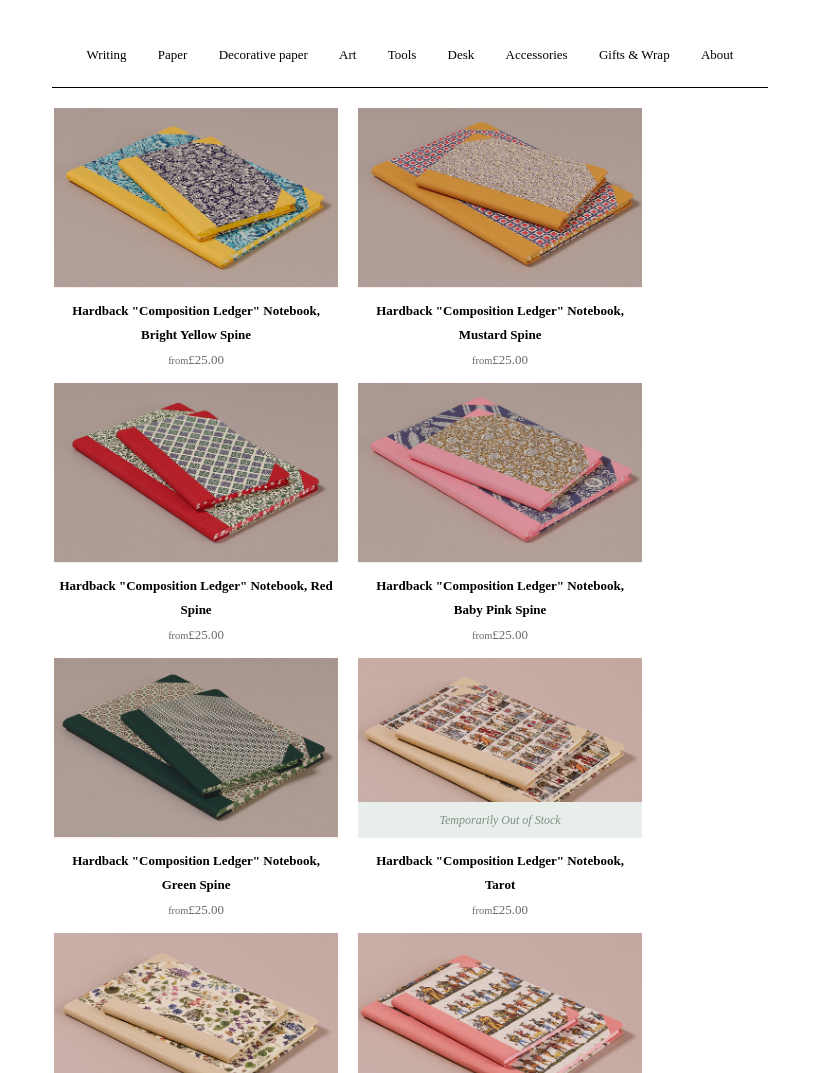 scroll, scrollTop: 0, scrollLeft: 0, axis: both 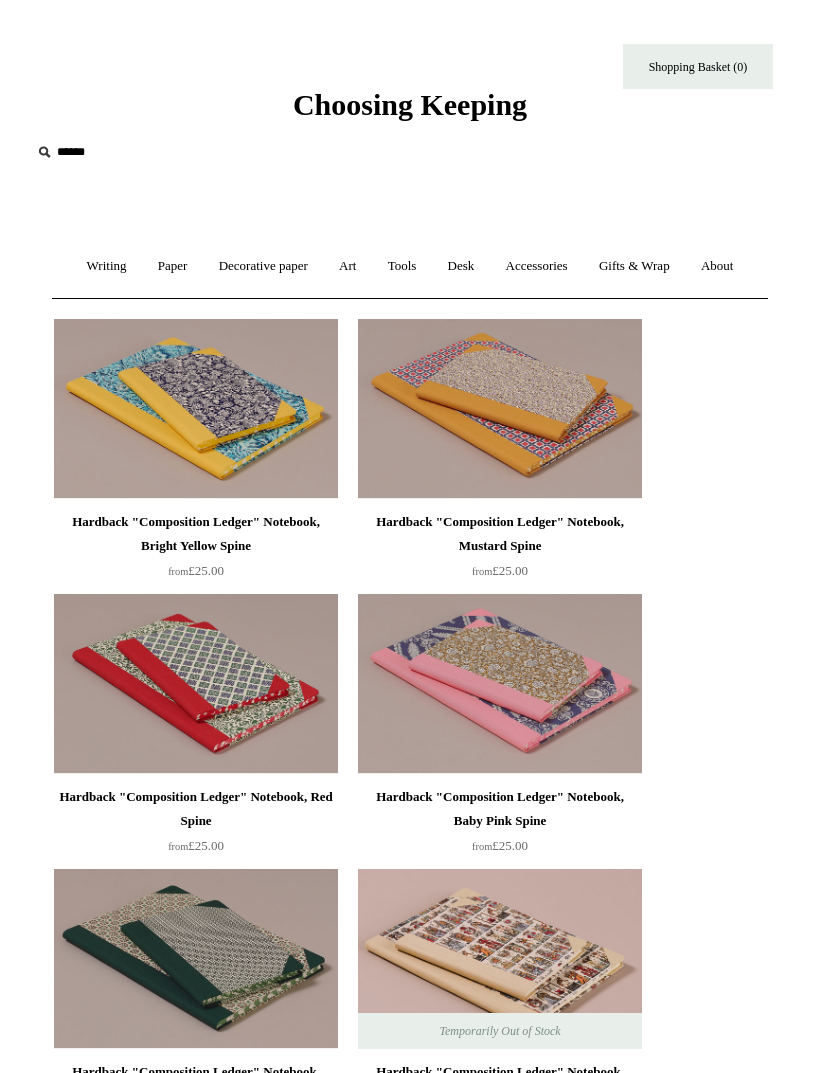 click on "Paper +" at bounding box center (173, 266) 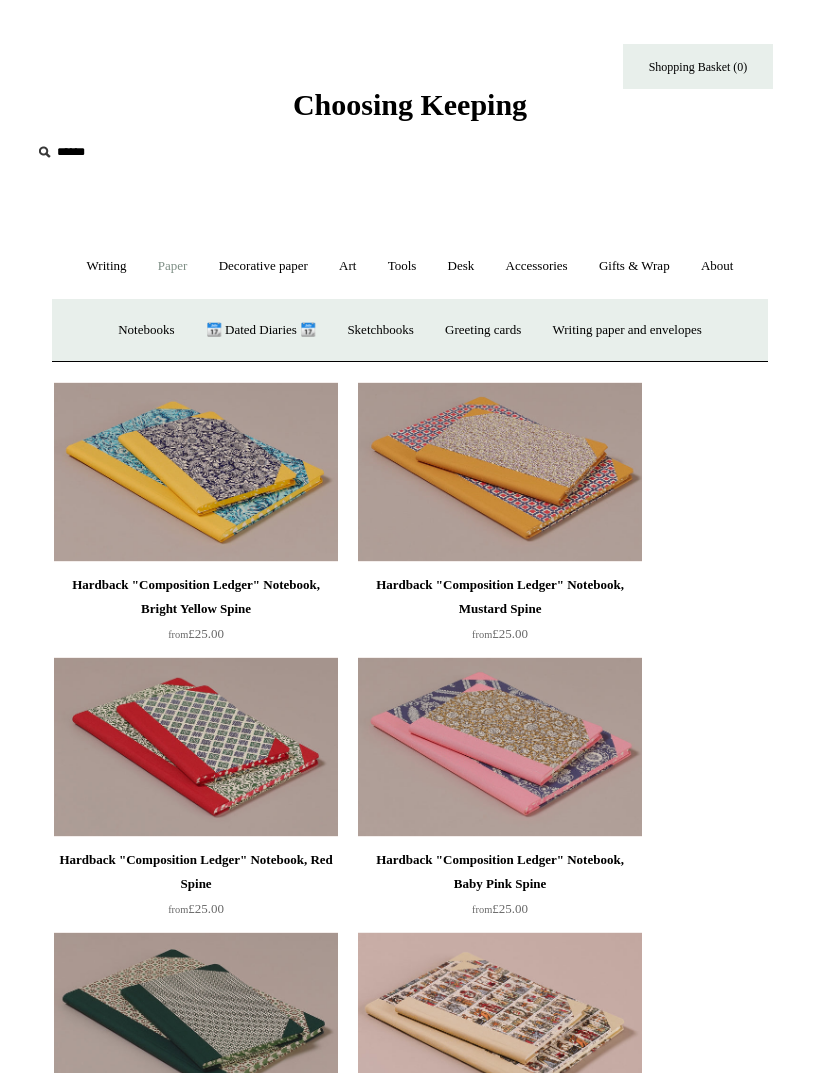 click on "Sketchbooks +" at bounding box center [380, 330] 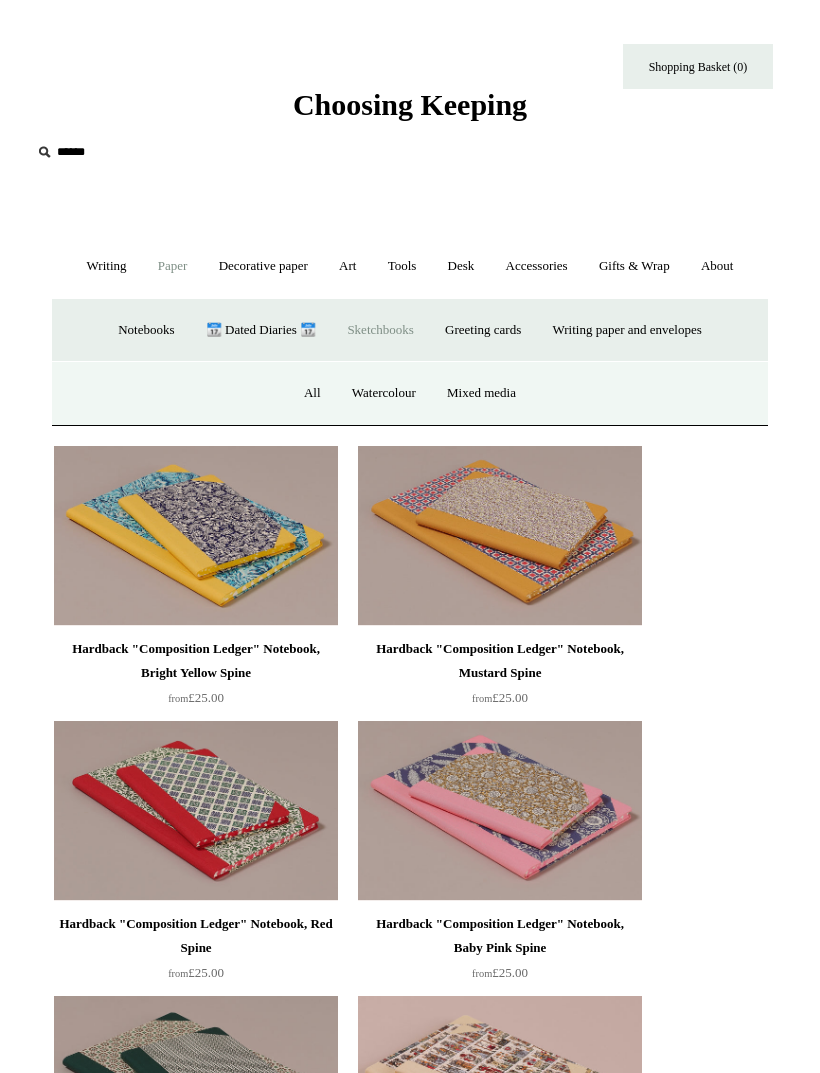 click on "Watercolour" at bounding box center (384, 393) 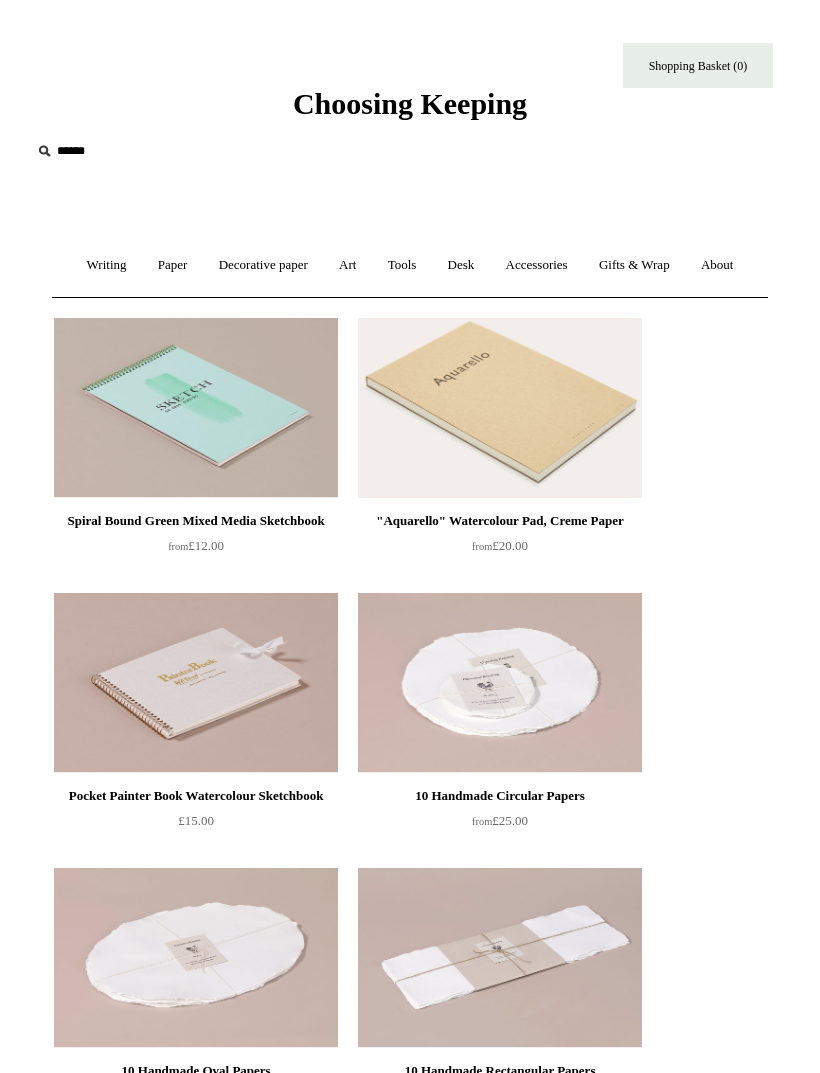 scroll, scrollTop: 0, scrollLeft: 0, axis: both 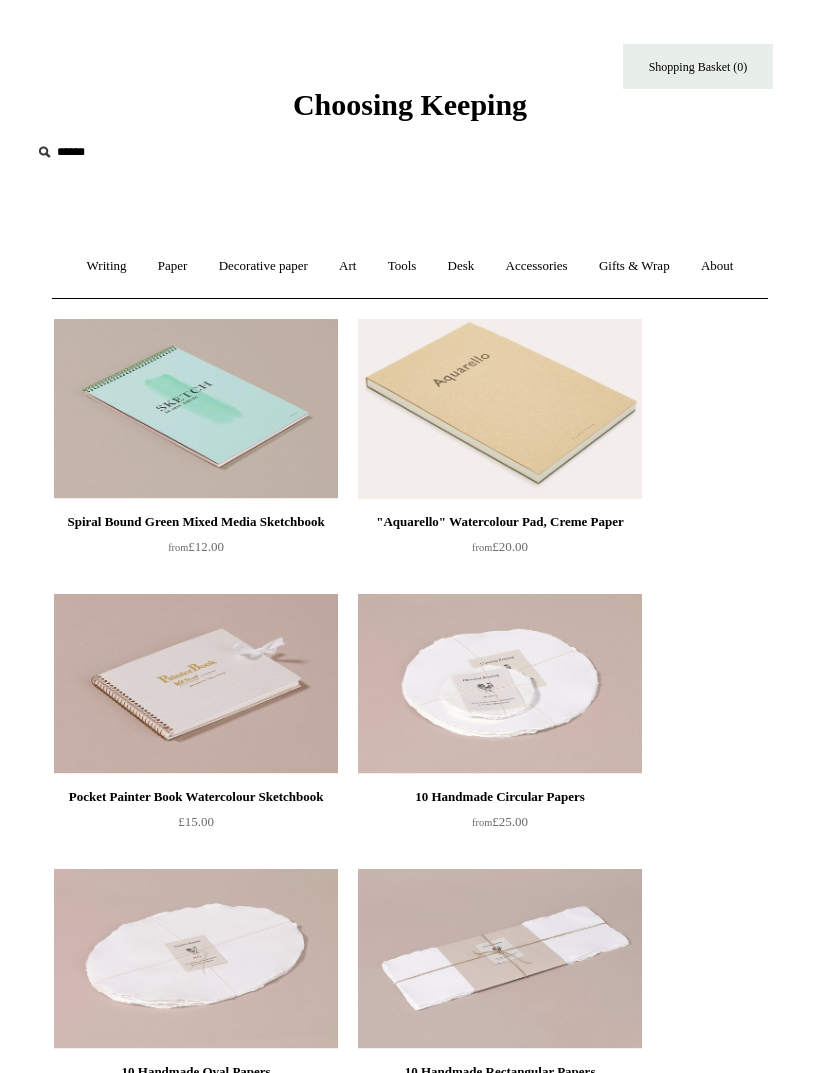 click on "Decorative paper +" at bounding box center (263, 266) 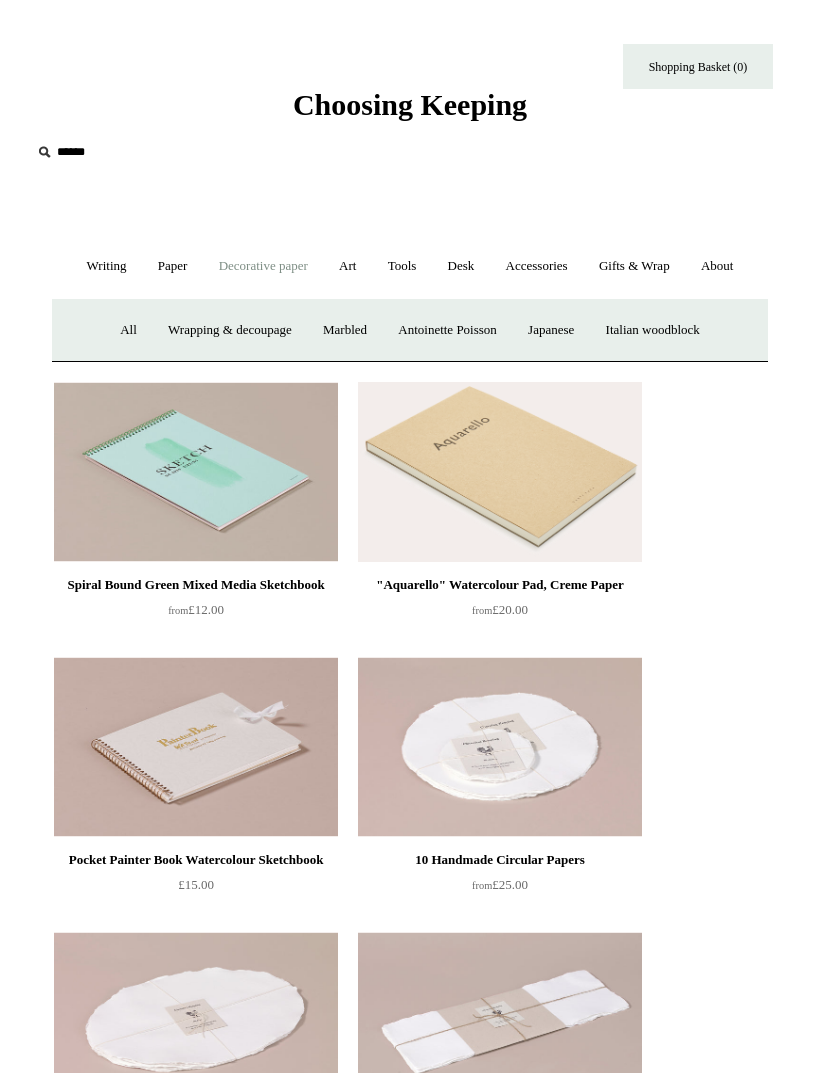 click on "Antoinette Poisson" at bounding box center (447, 330) 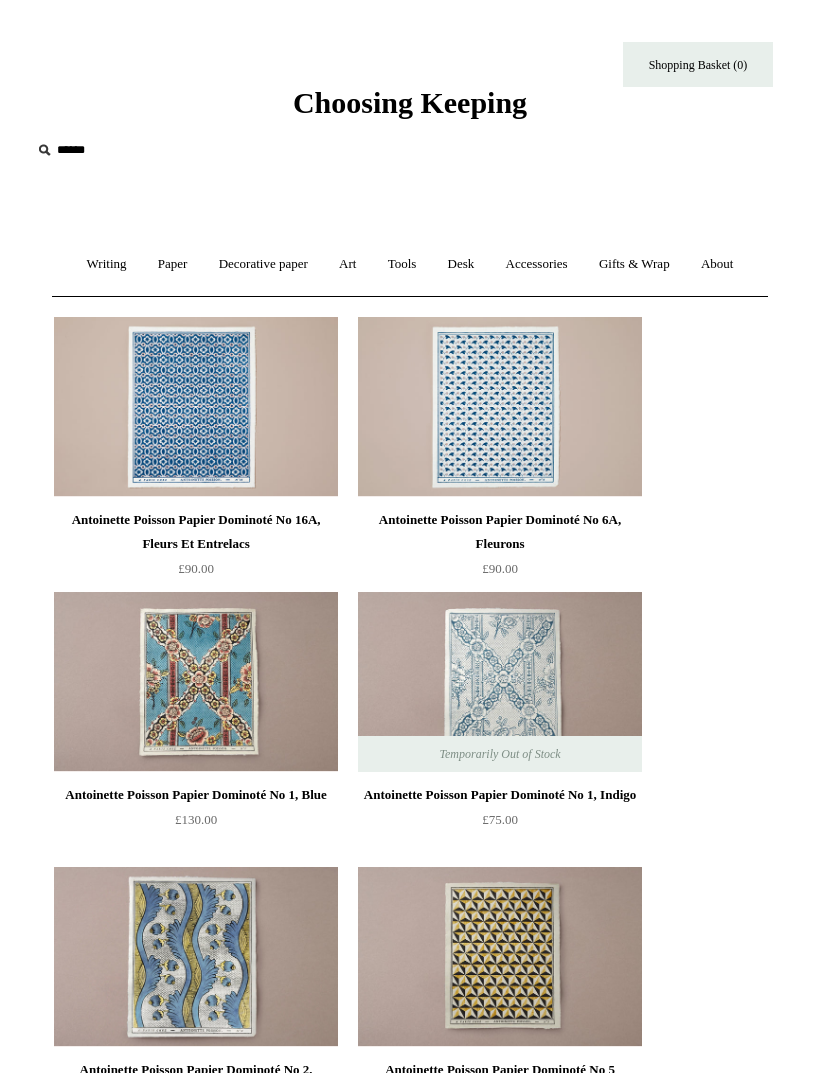 scroll, scrollTop: 0, scrollLeft: 0, axis: both 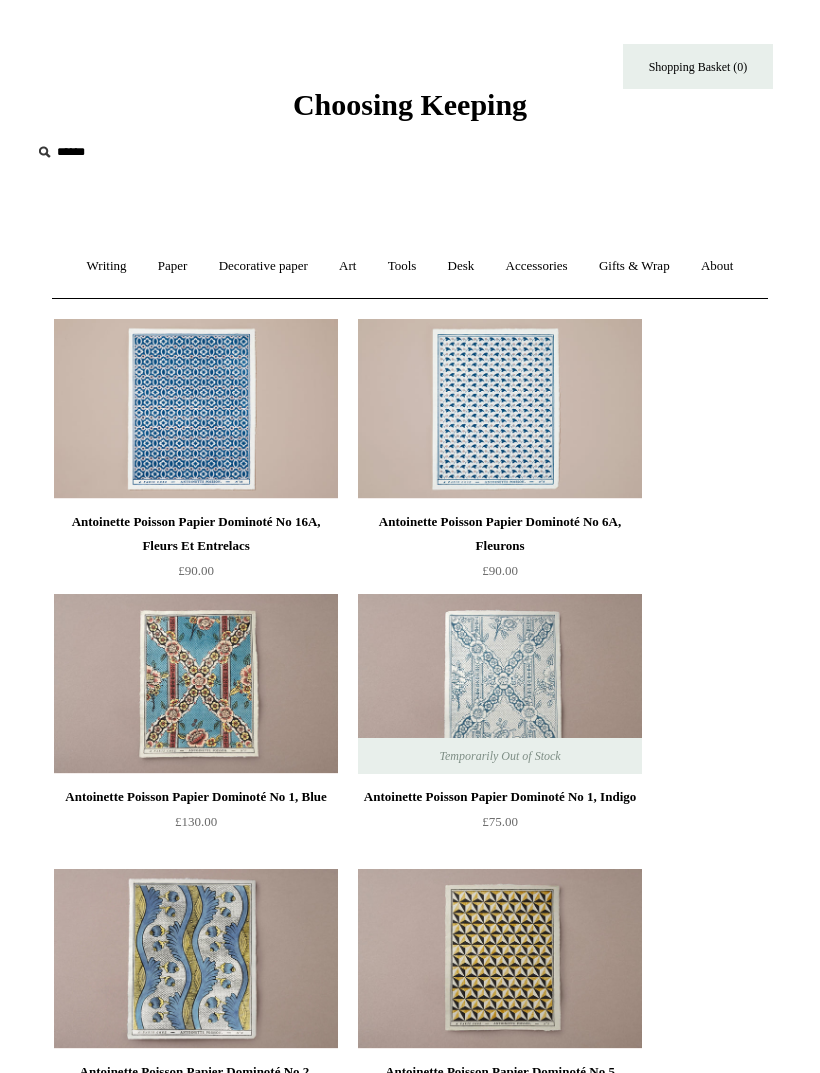 click on "Art +" at bounding box center [347, 266] 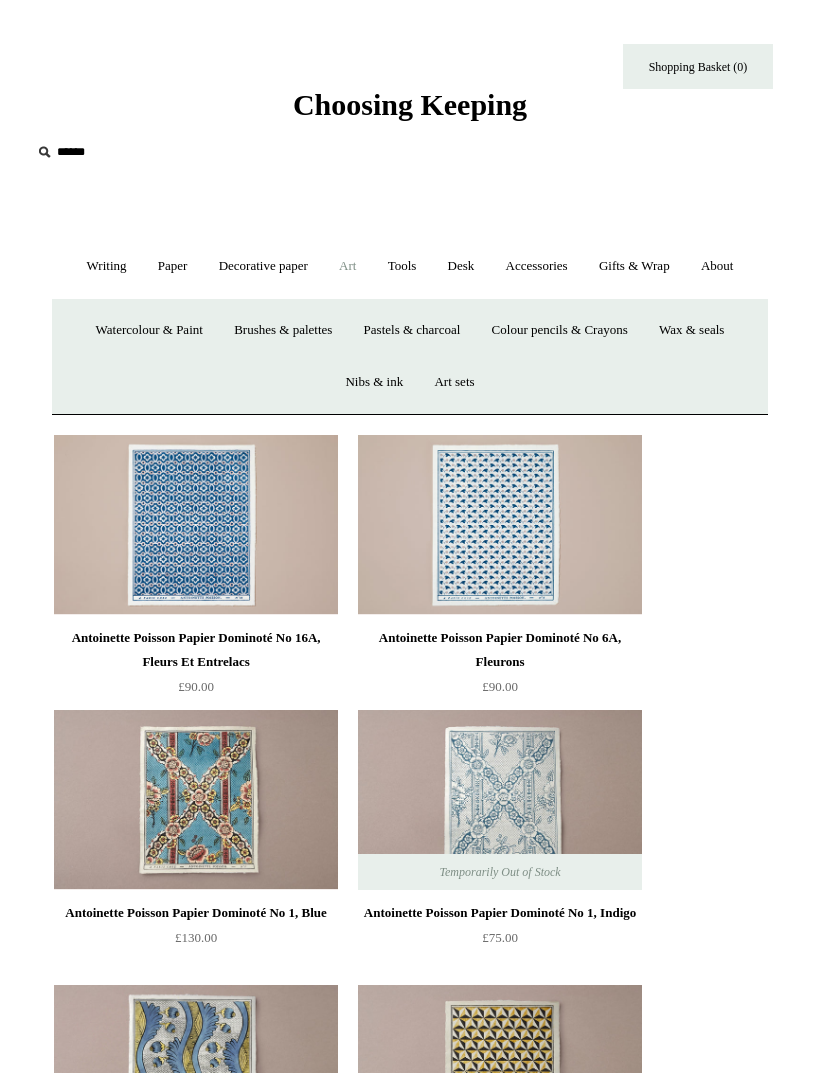 click on "Colour pencils & Crayons" at bounding box center (560, 330) 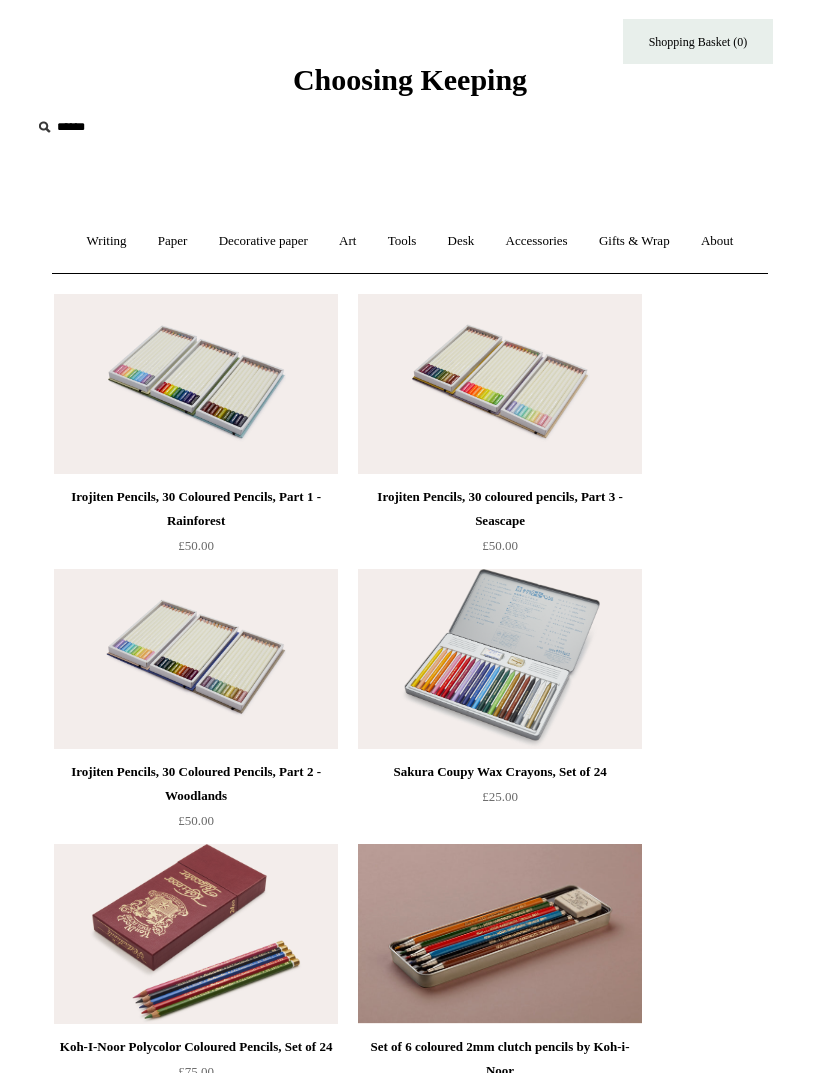 scroll, scrollTop: 0, scrollLeft: 0, axis: both 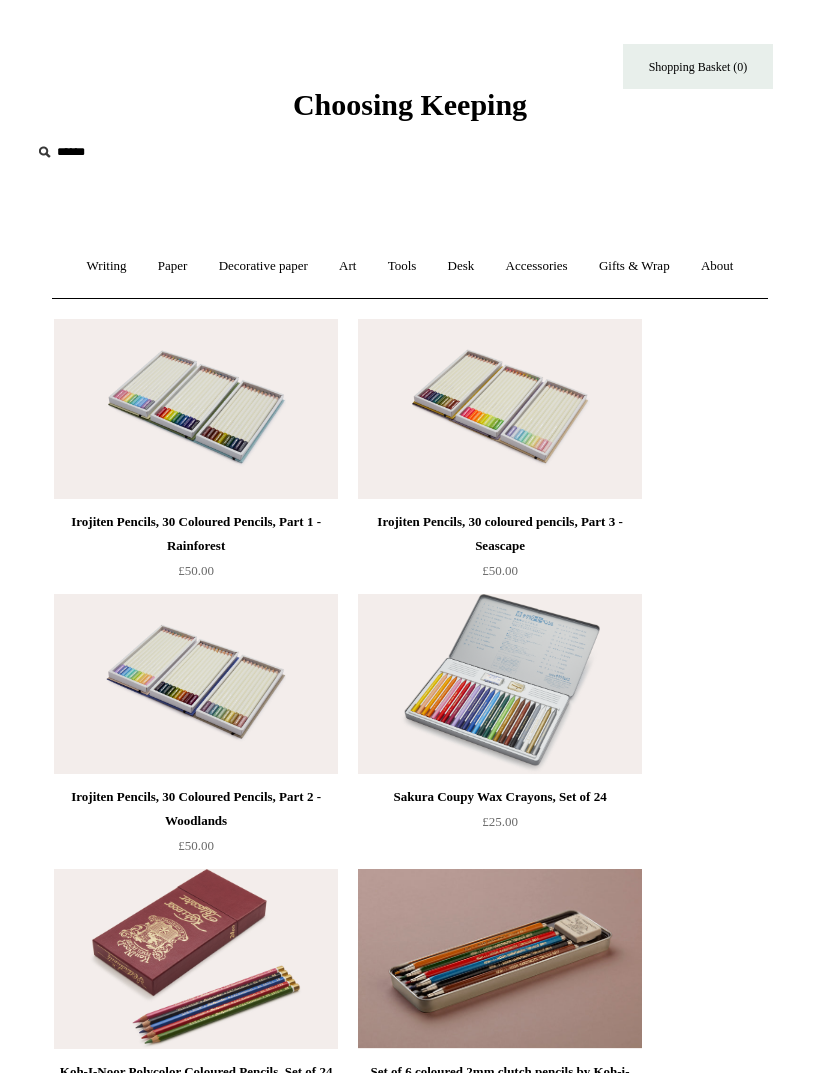 click on "Desk +" at bounding box center [461, 266] 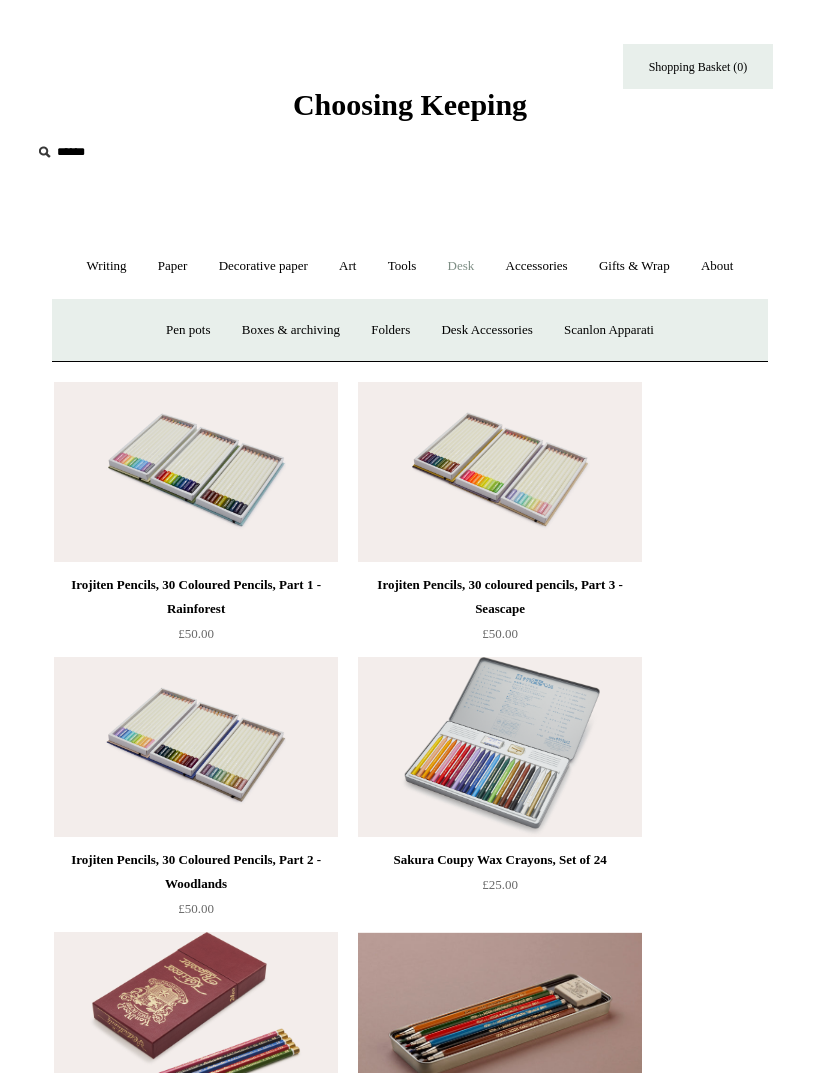 click on "Desk Accessories" at bounding box center [486, 330] 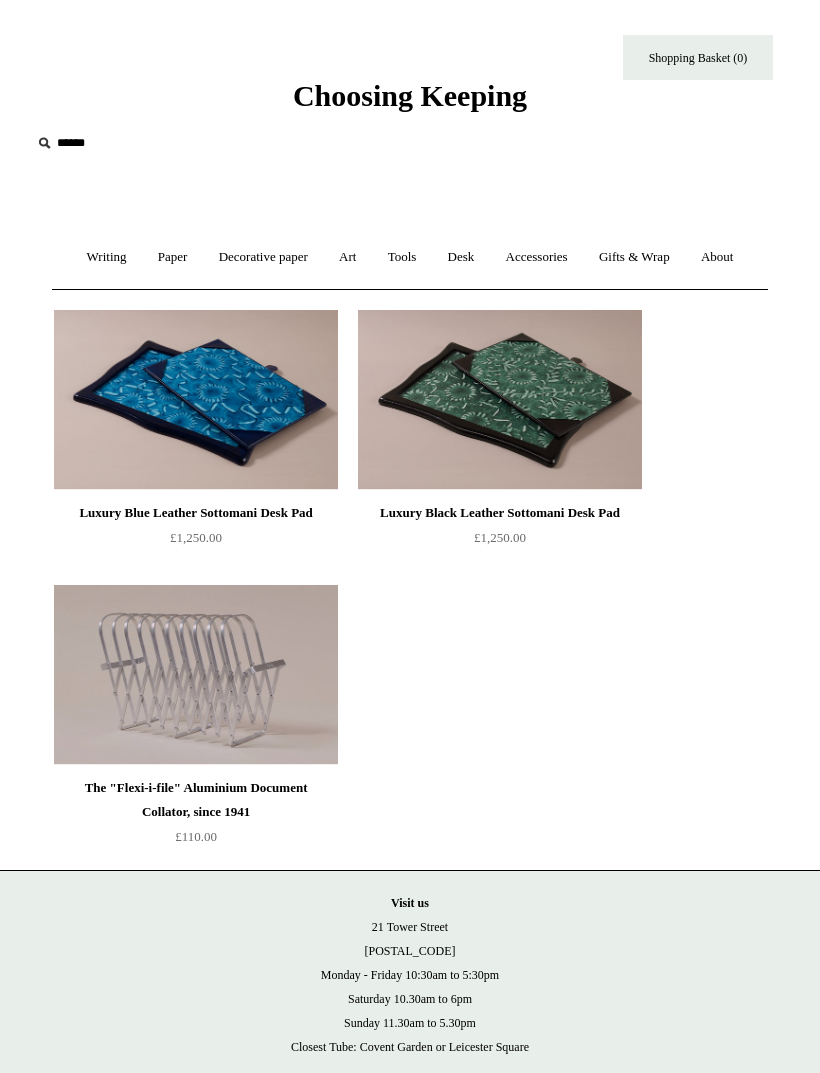 scroll, scrollTop: 0, scrollLeft: 0, axis: both 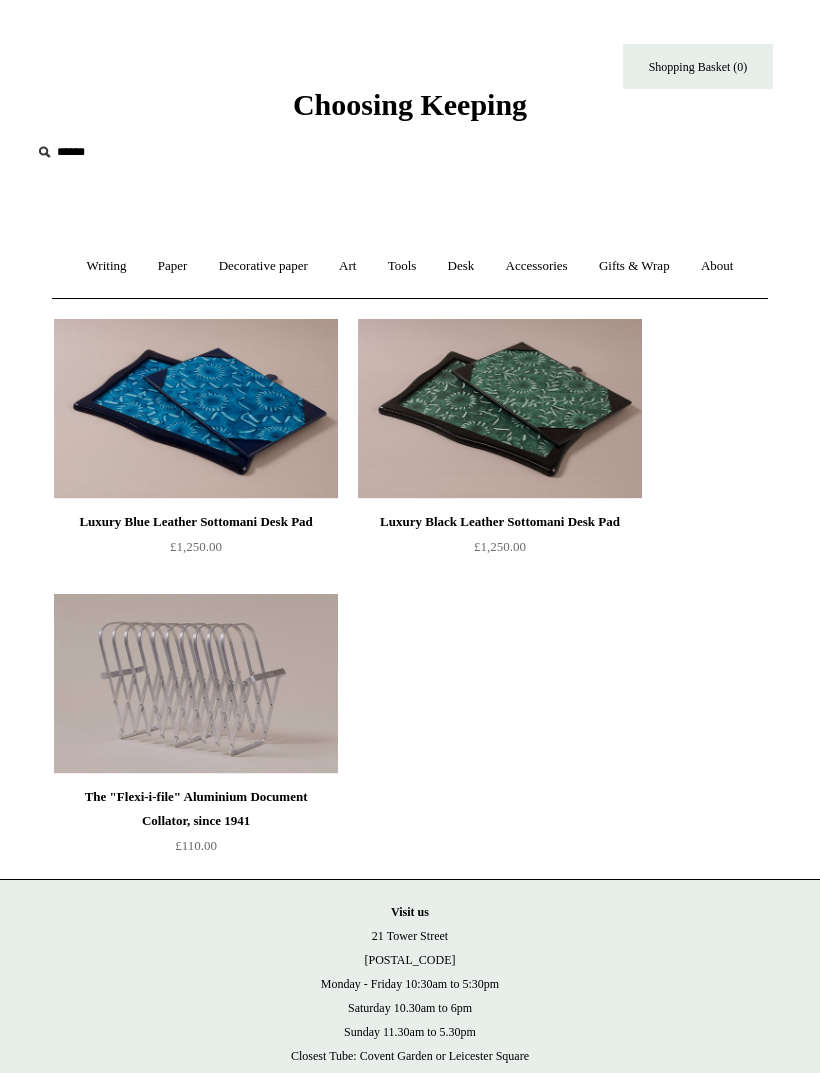 click on "Desk +" at bounding box center (461, 266) 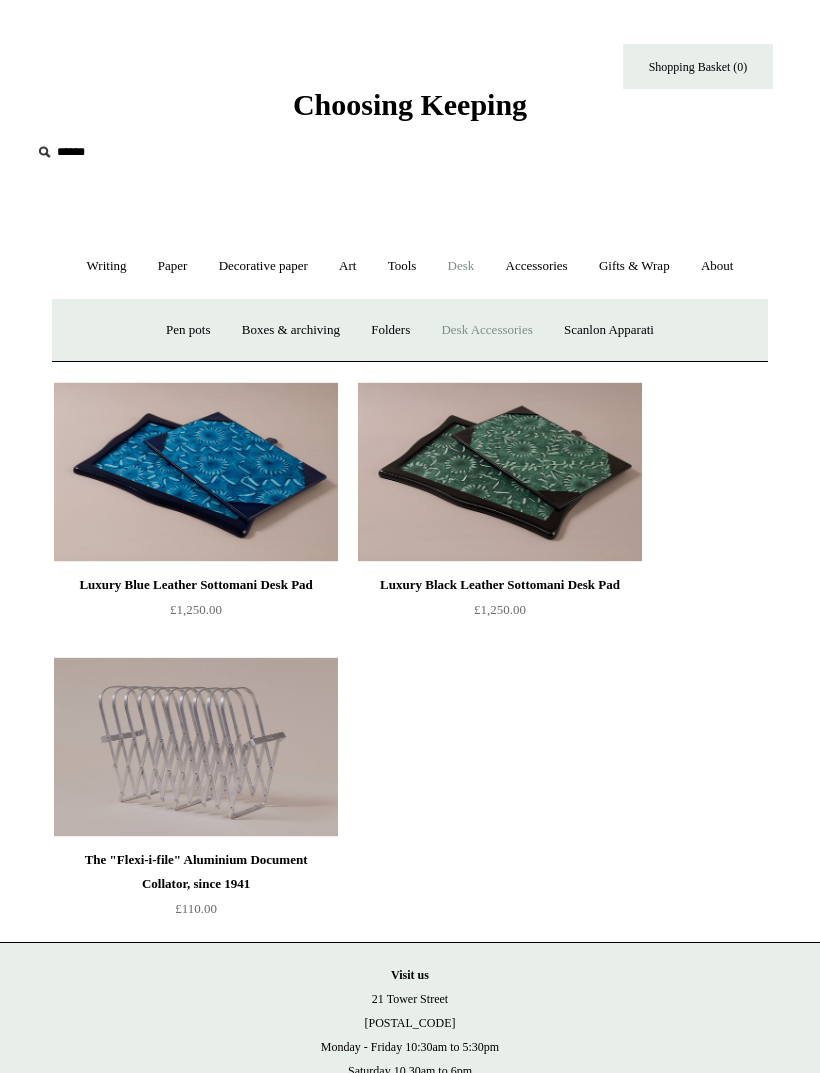 click on "Pen pots" at bounding box center (188, 330) 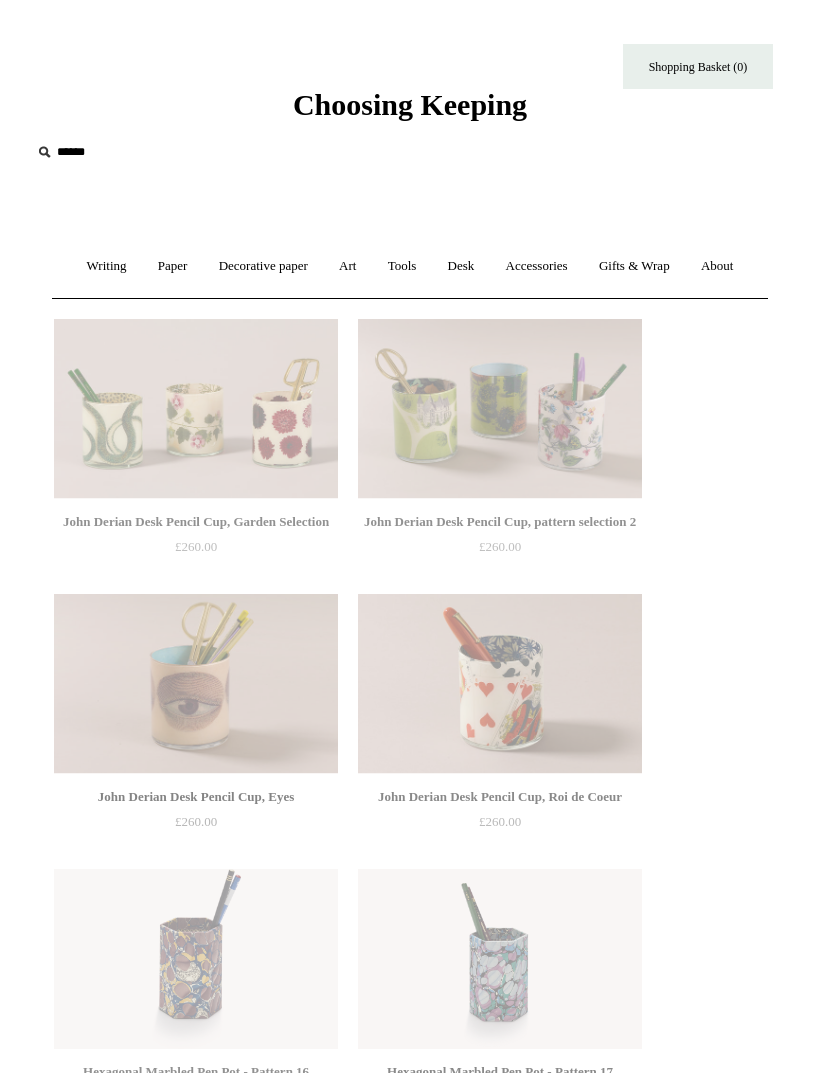 scroll, scrollTop: 0, scrollLeft: 0, axis: both 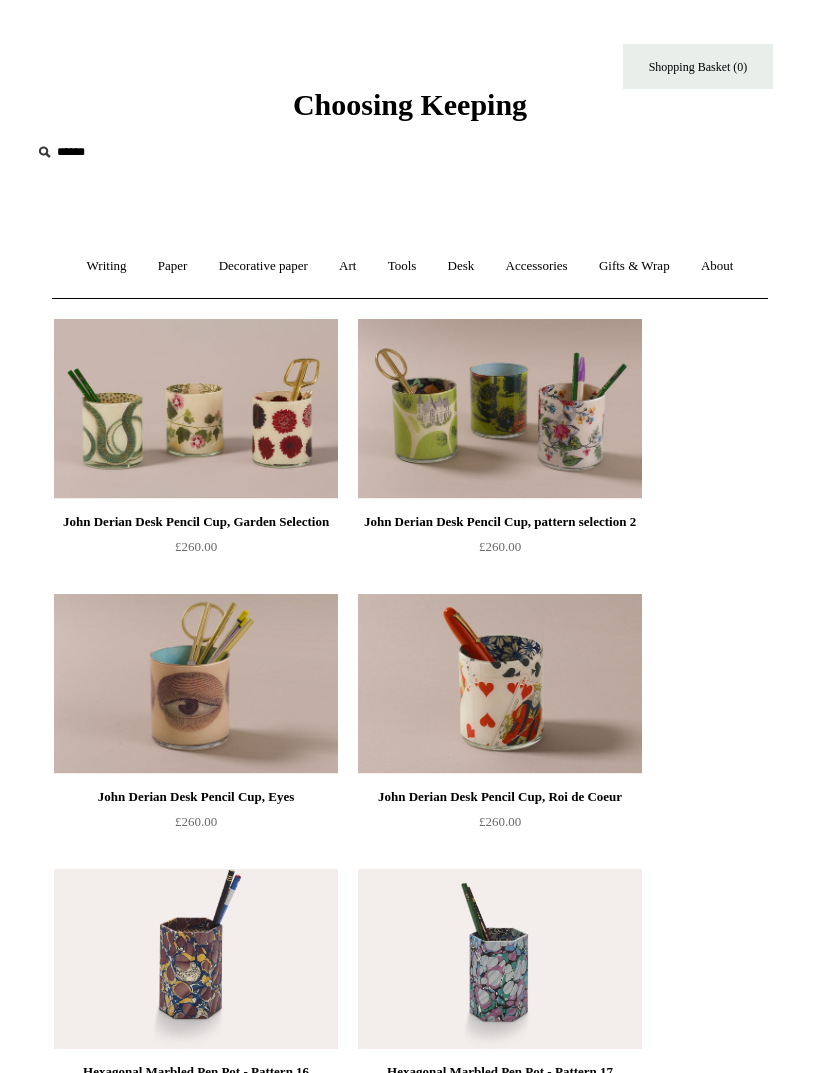 click on "Decorative paper +" at bounding box center [263, 266] 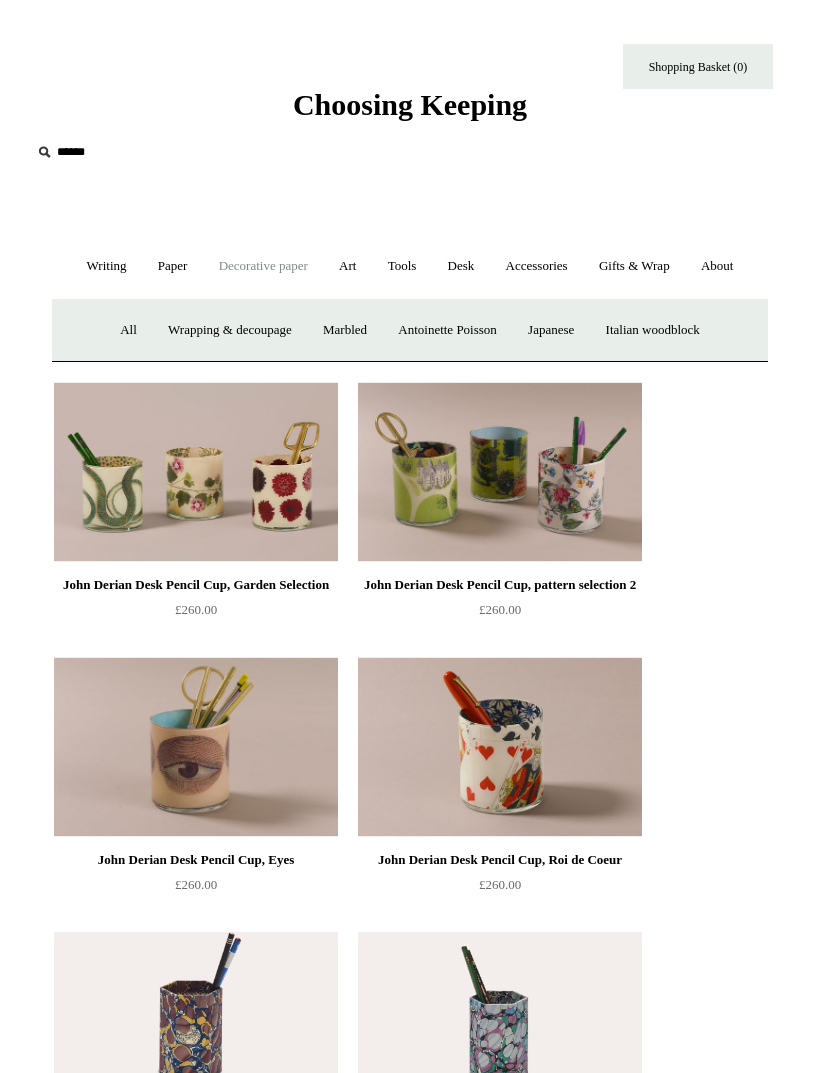 click on "All" at bounding box center (128, 330) 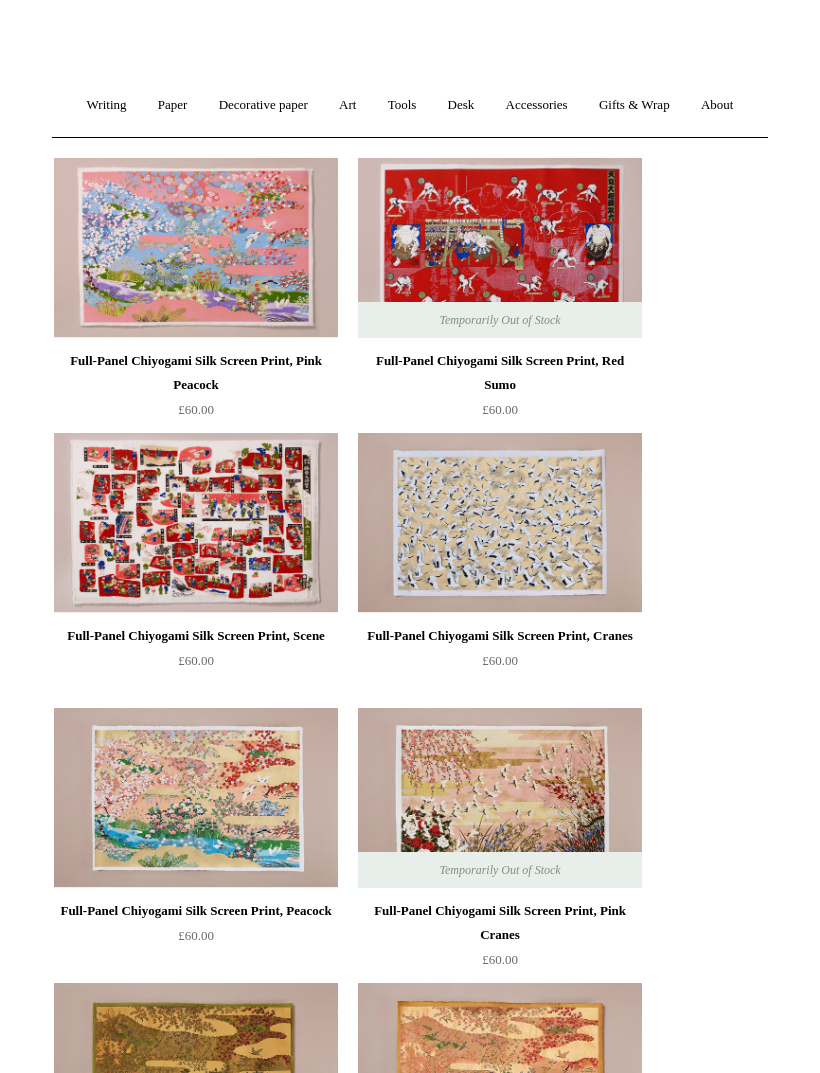 scroll, scrollTop: 0, scrollLeft: 0, axis: both 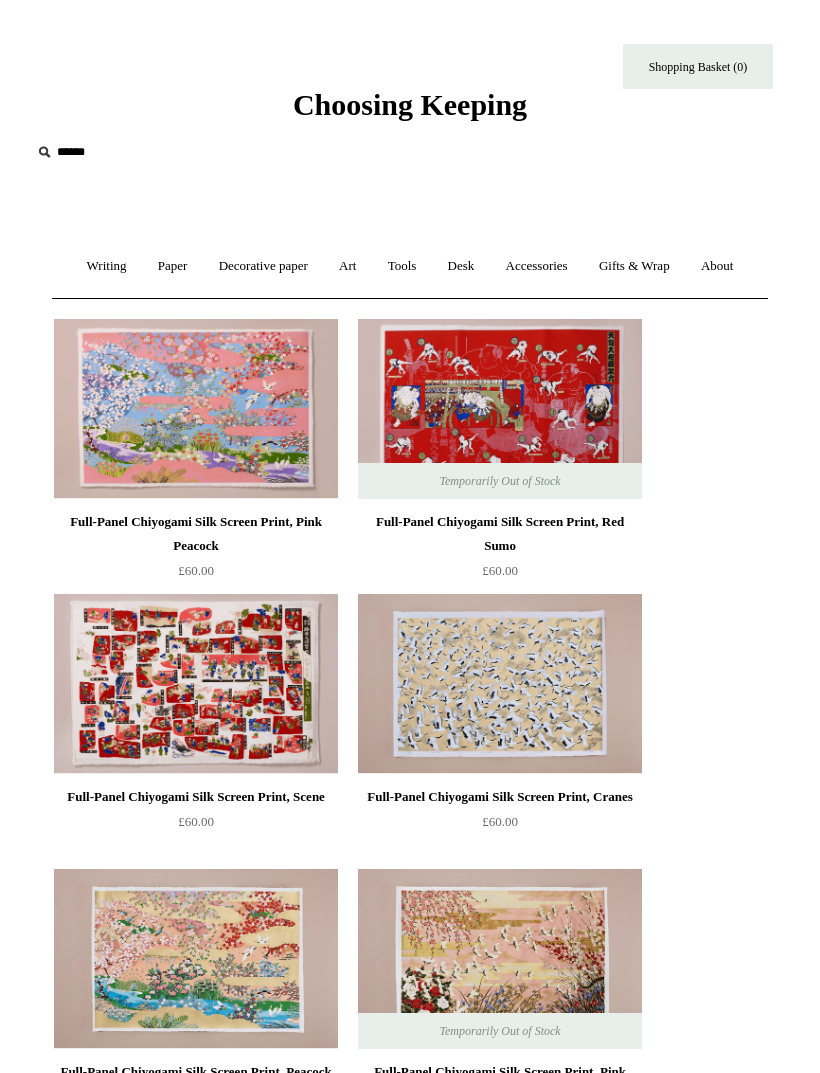 click on "Desk +" at bounding box center (461, 266) 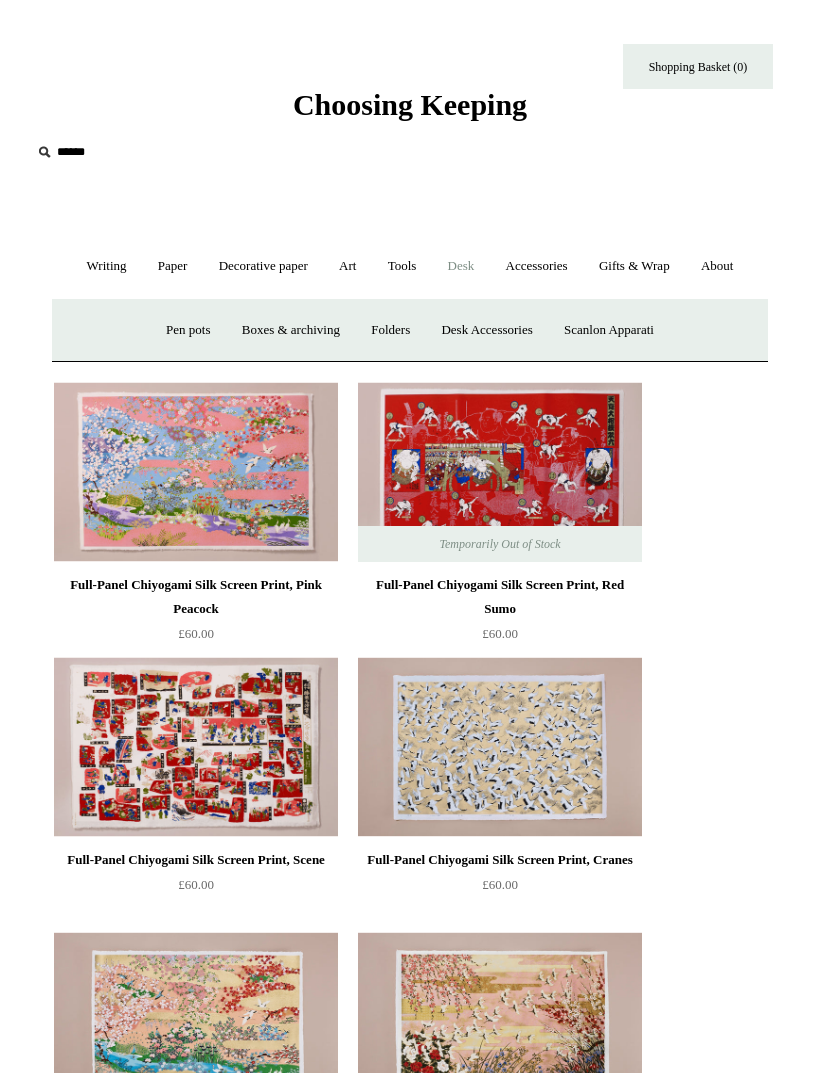 click on "Writing +" at bounding box center (107, 266) 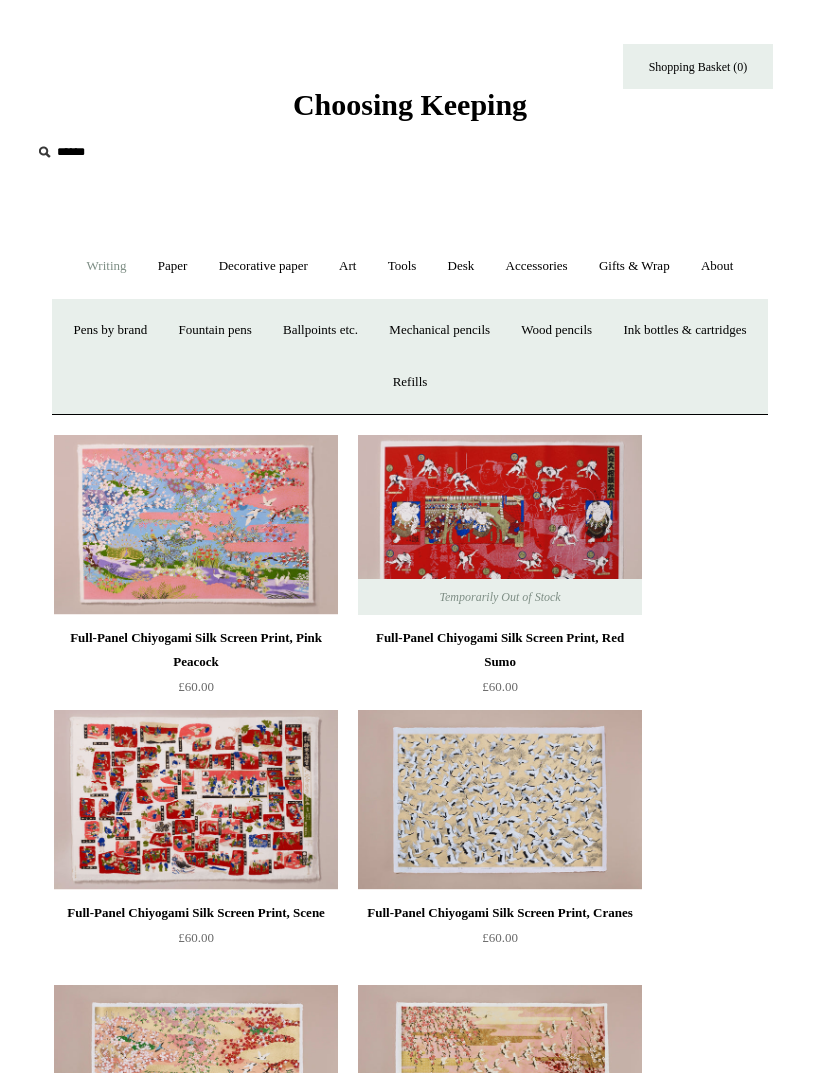 click on "Wood pencils +" at bounding box center (556, 330) 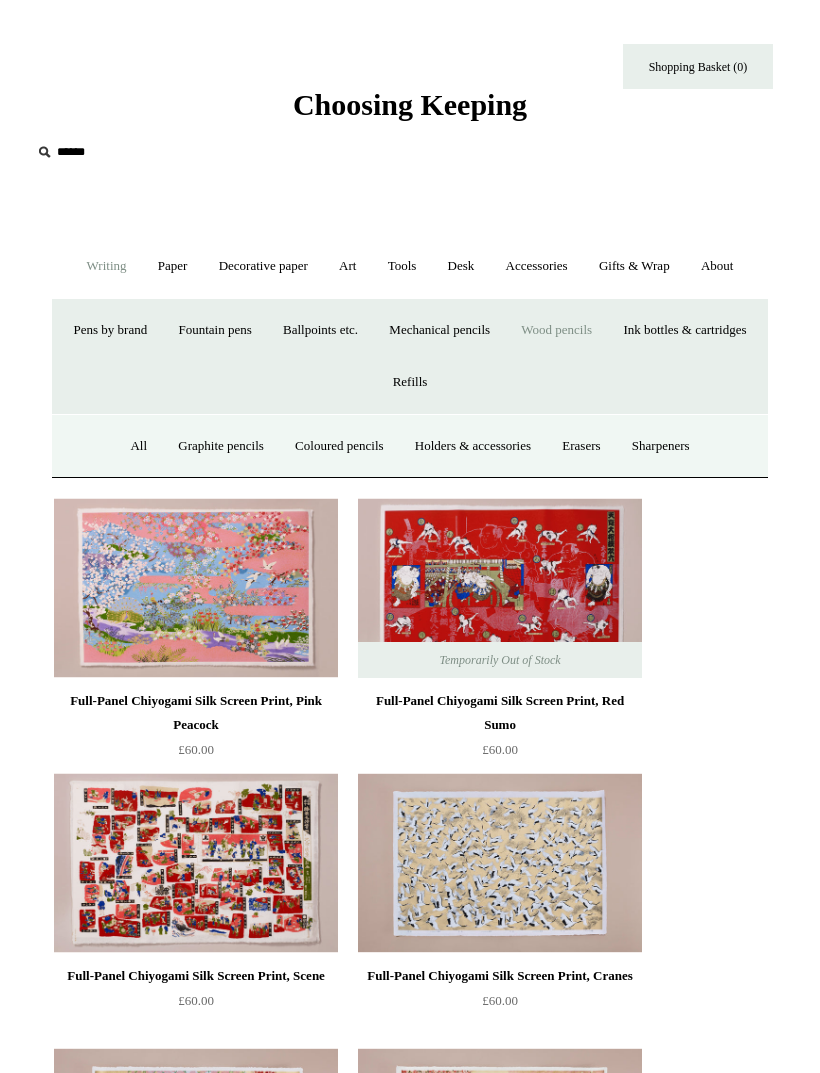 click on "All" at bounding box center [138, 446] 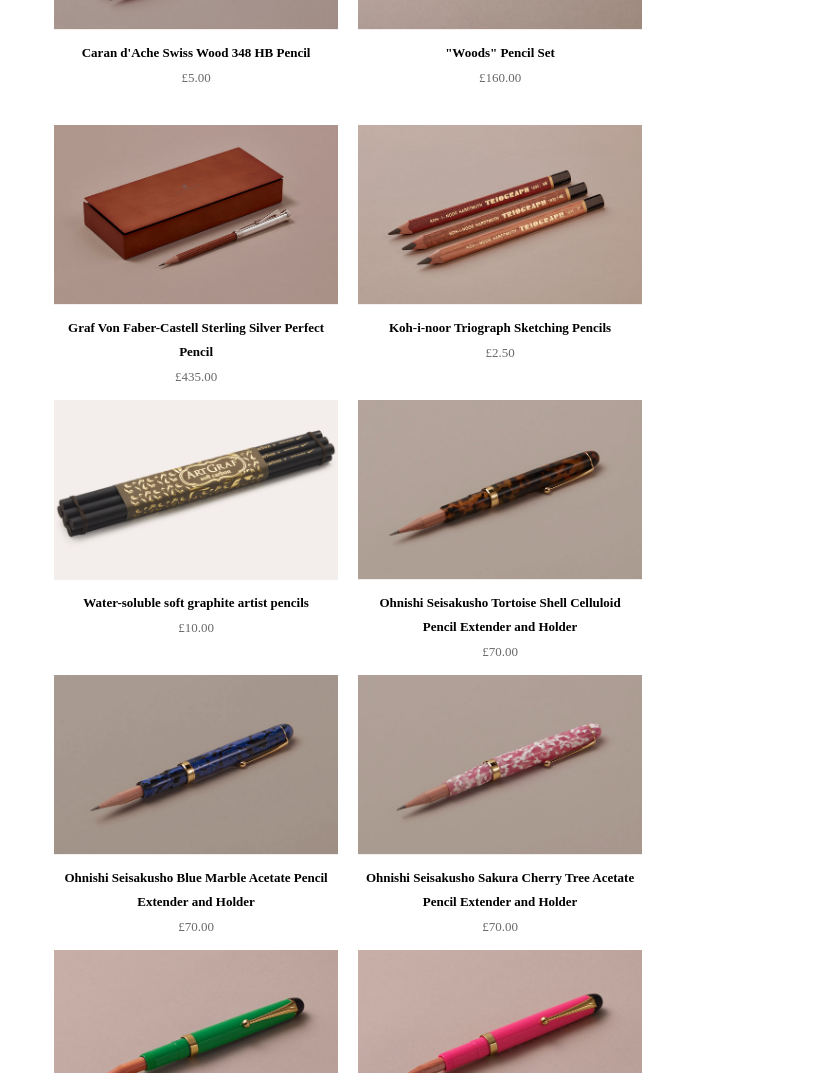 scroll, scrollTop: 468, scrollLeft: 0, axis: vertical 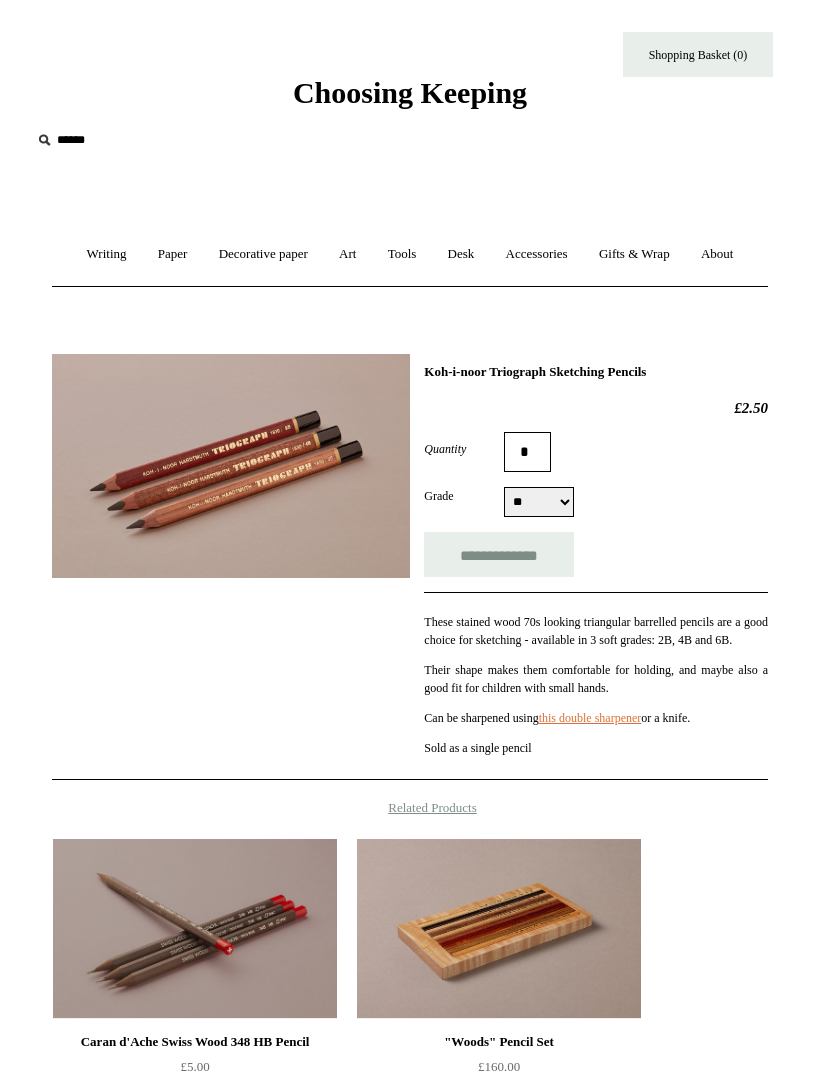 click on "Writing +" at bounding box center [107, 254] 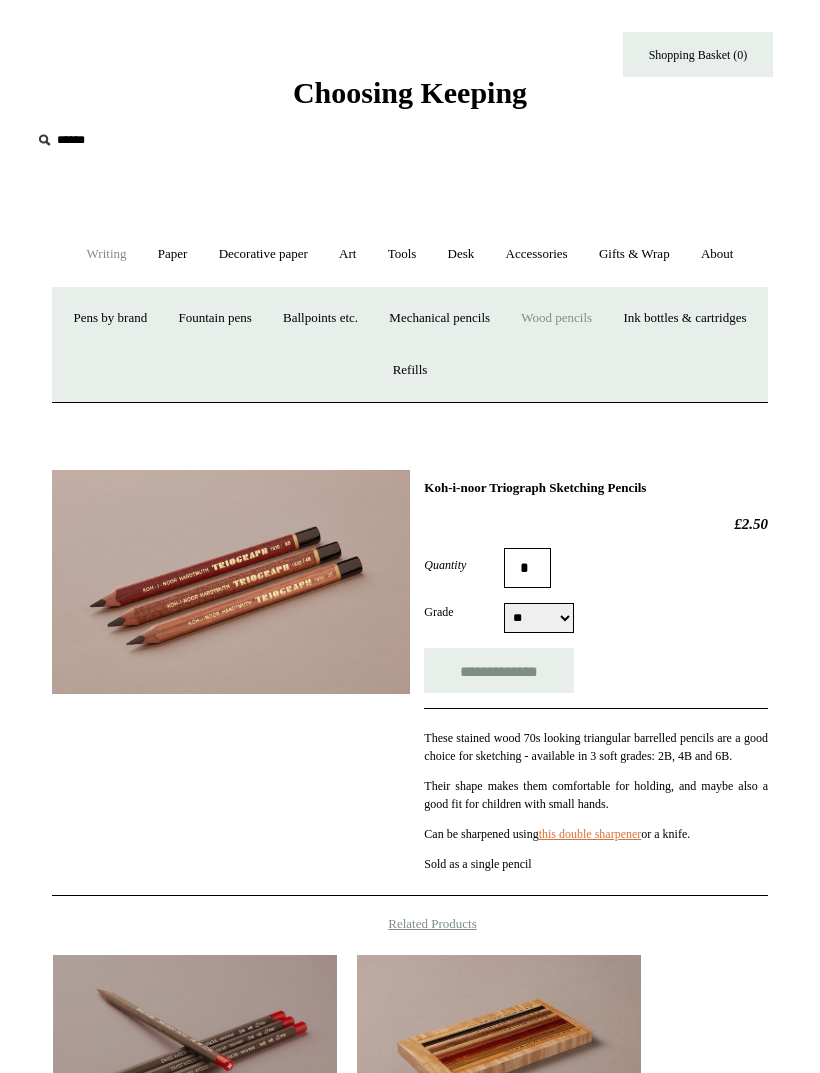 click on "Ink bottles & cartridges +" at bounding box center (684, 318) 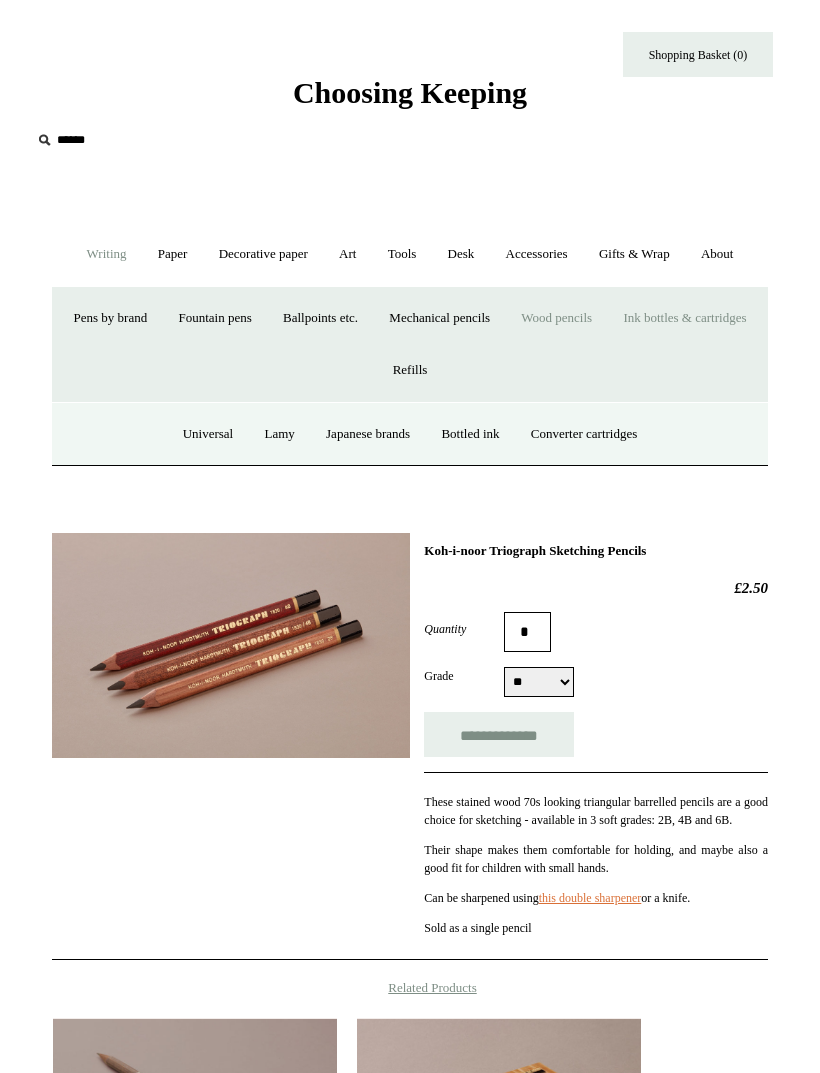 click on "Ballpoints etc. +" at bounding box center [320, 318] 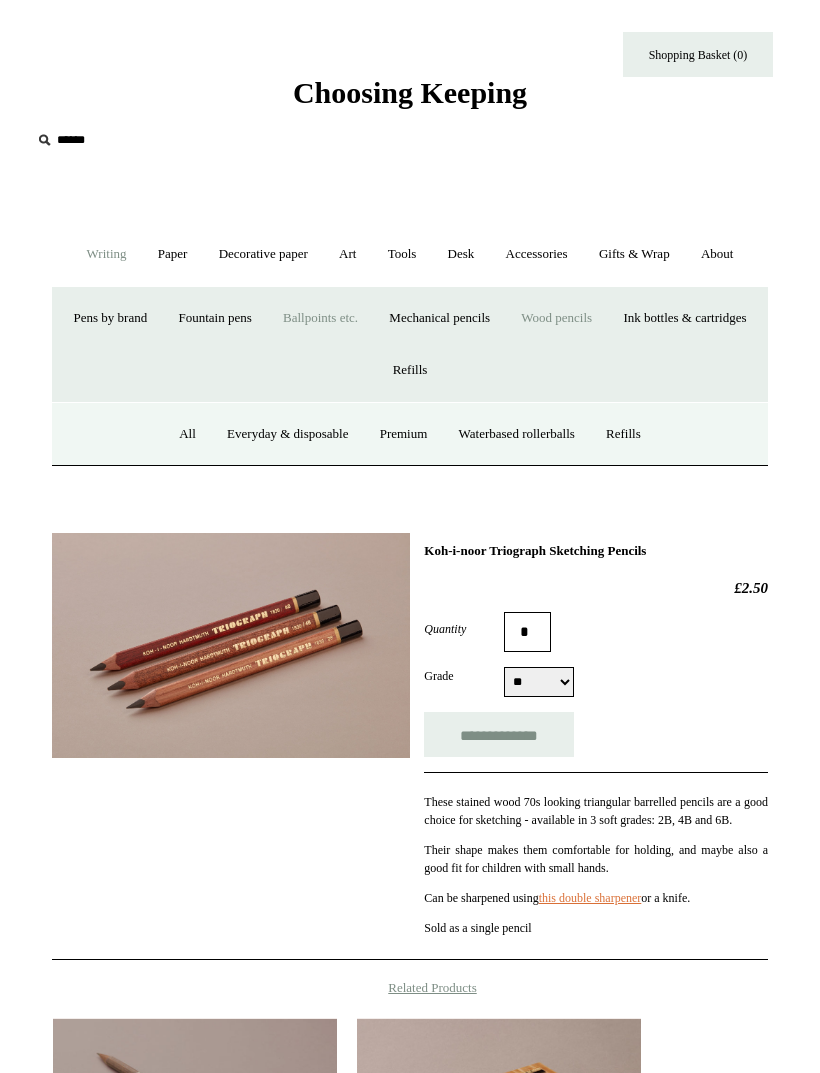 click on "All" at bounding box center [187, 434] 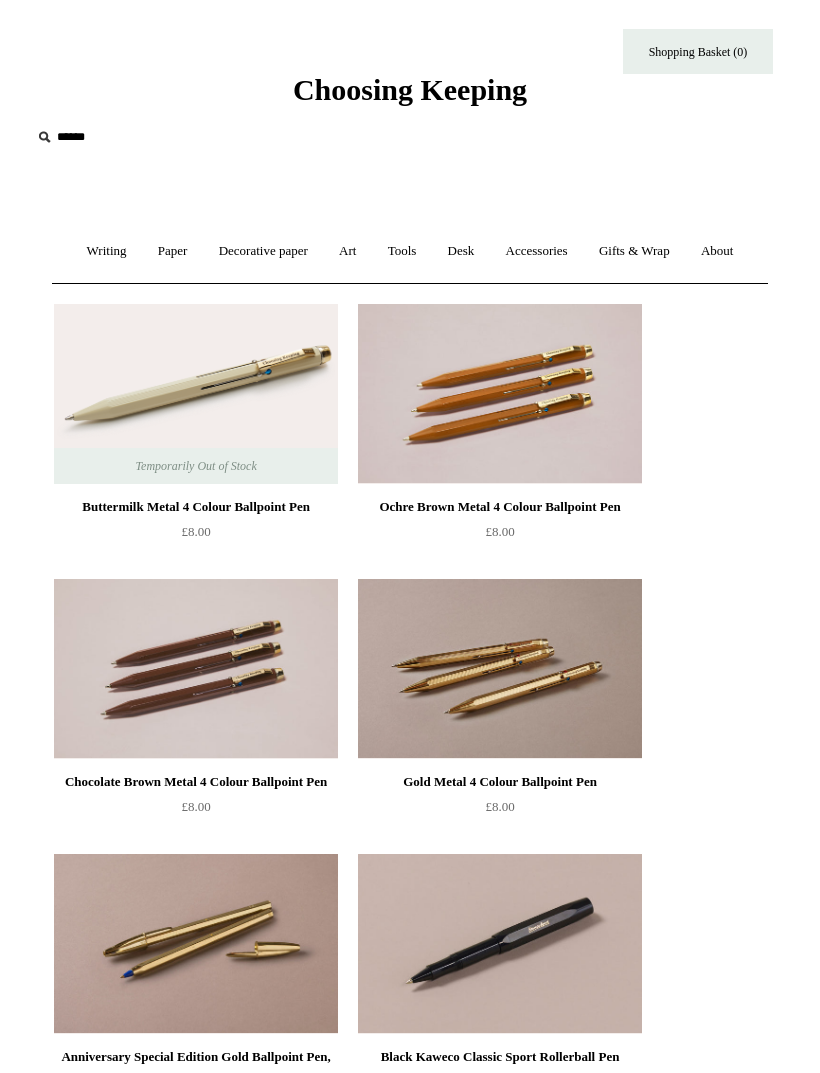 scroll, scrollTop: 17, scrollLeft: 0, axis: vertical 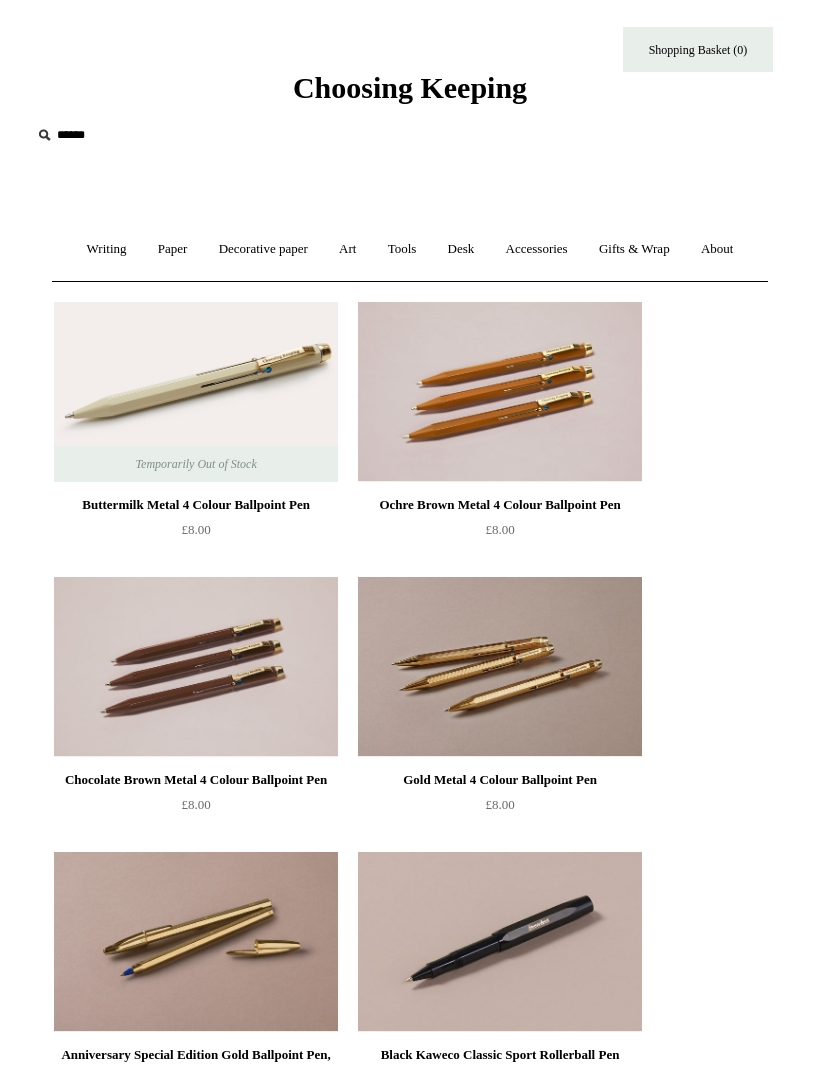 click on "Temporarily Out of Stock
Buttermilk Metal 4 Colour Ballpoint Pen
£8.00
Ochre Brown Metal 4 Colour Ballpoint Pen" at bounding box center (433, 5104) 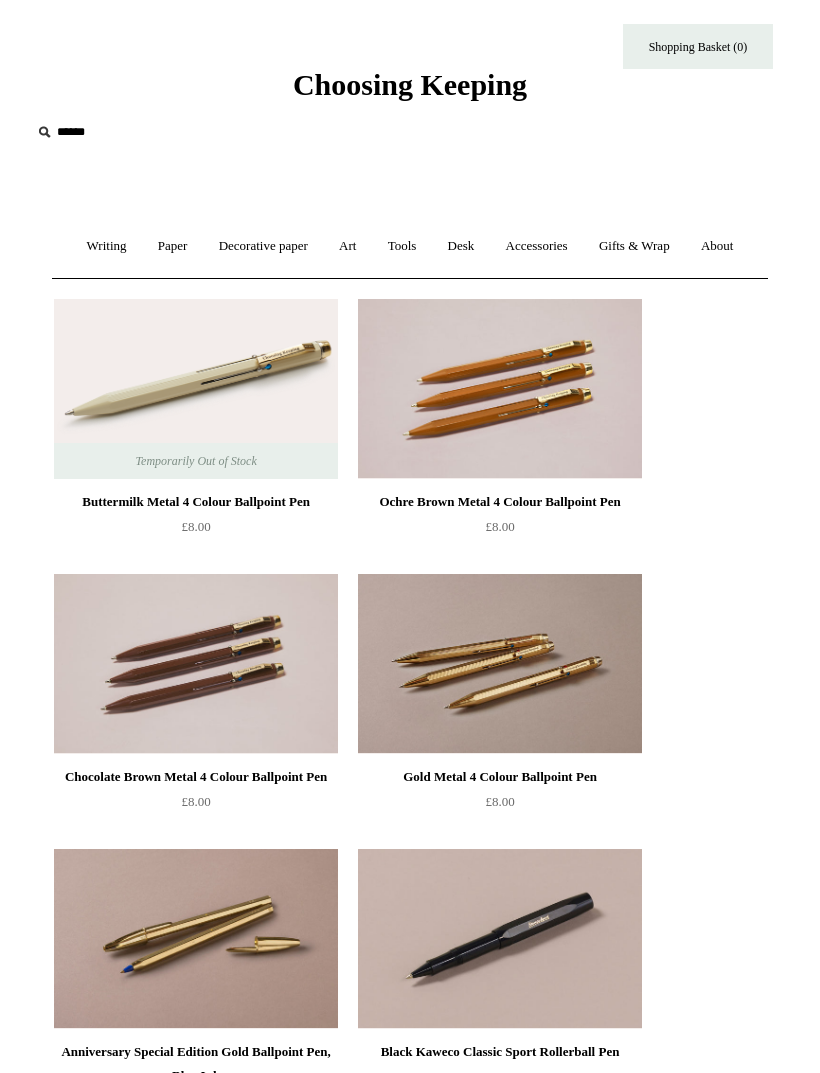 scroll, scrollTop: 0, scrollLeft: 0, axis: both 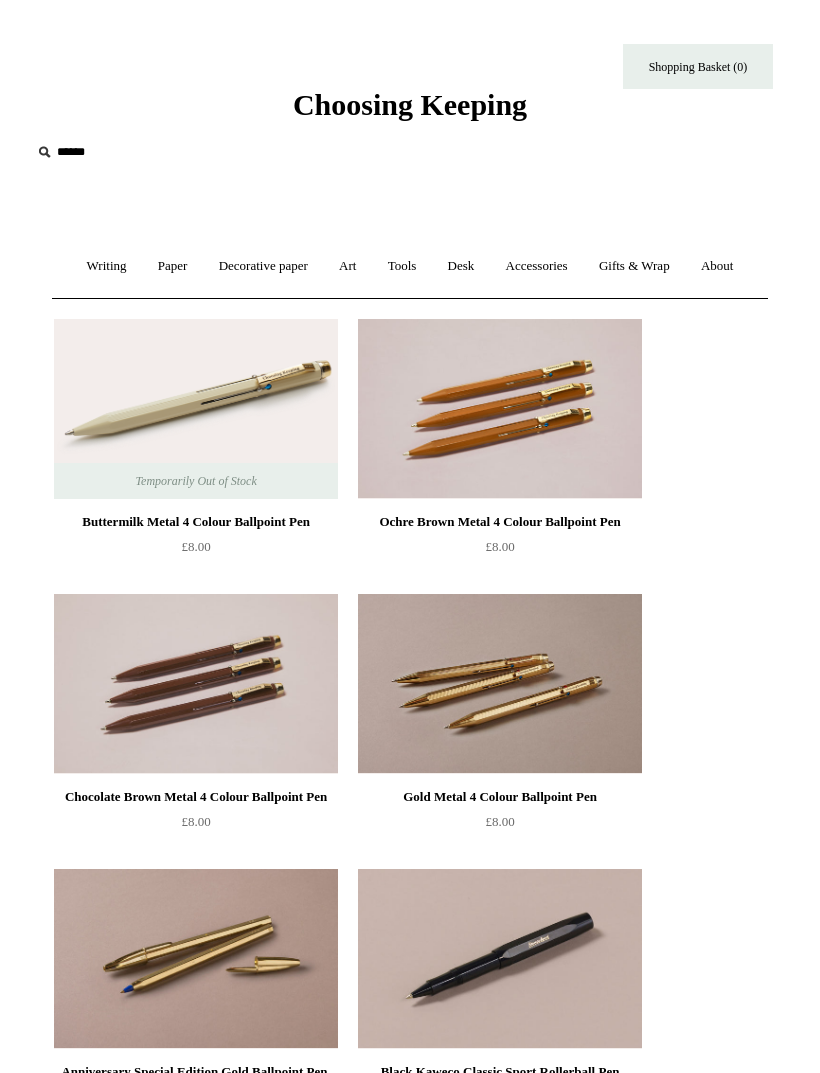 click on "Art +" at bounding box center [347, 266] 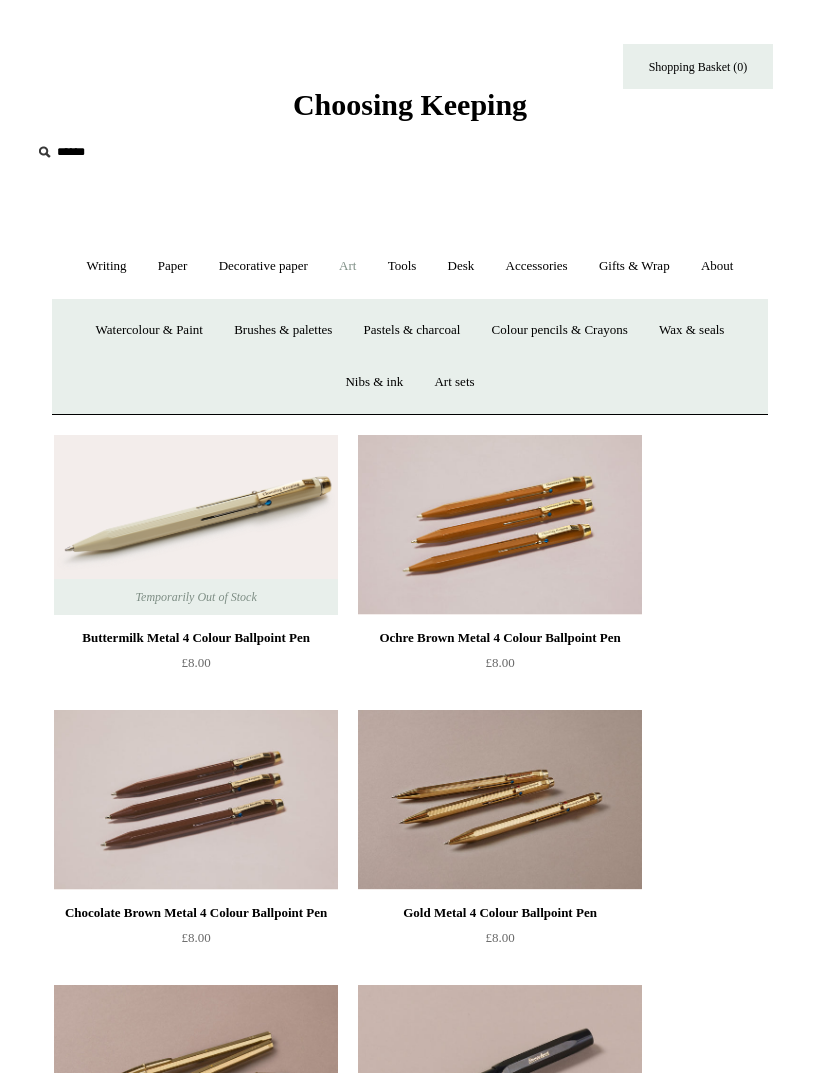 click on "Watercolour & Paint" at bounding box center [149, 330] 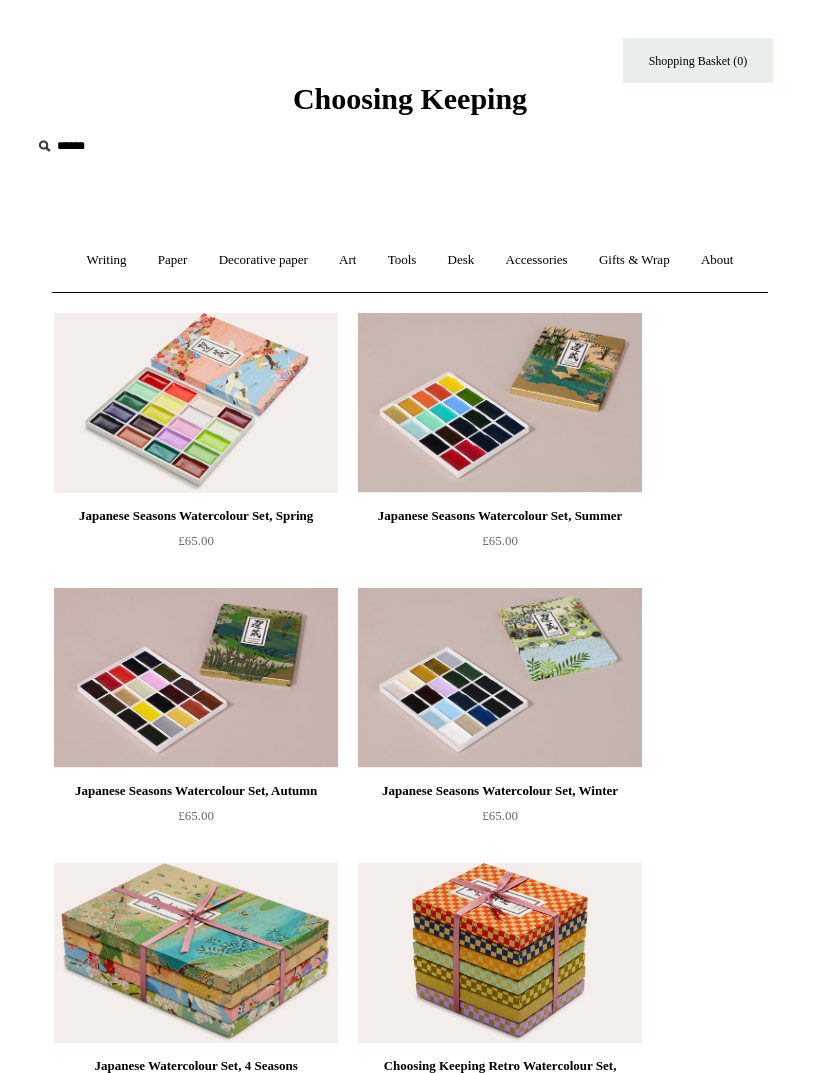 scroll, scrollTop: 0, scrollLeft: 0, axis: both 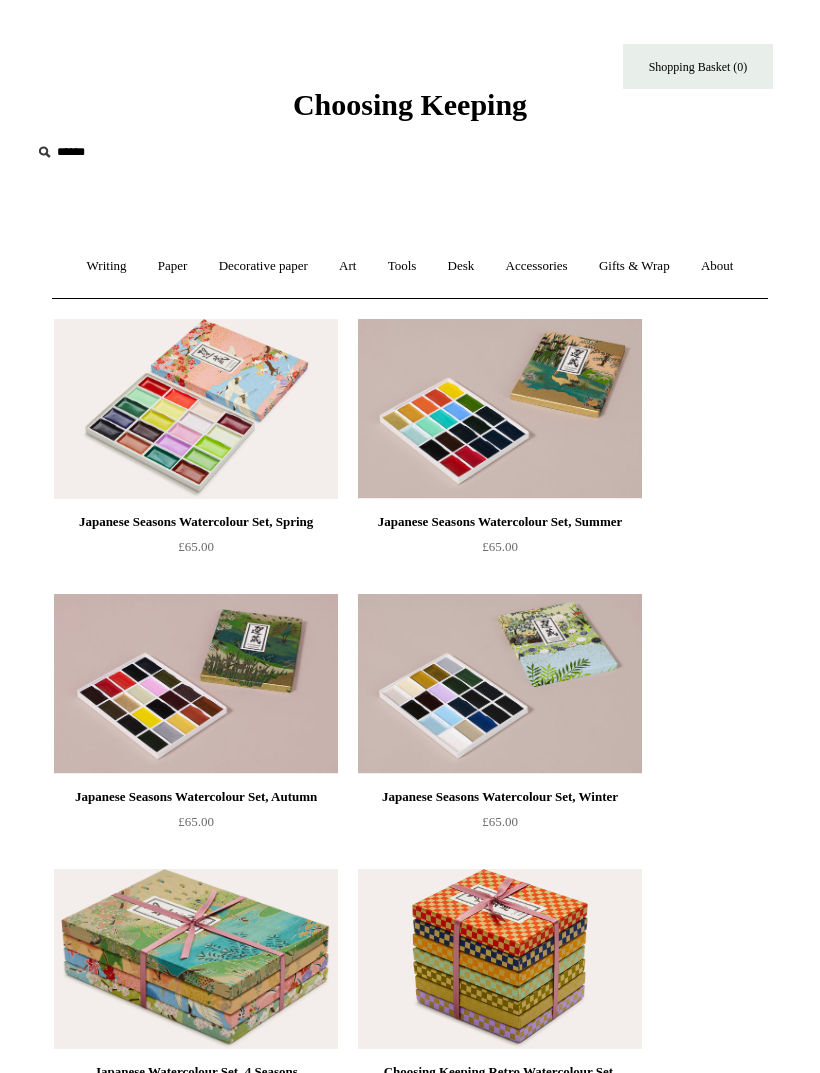 click on "Accessories +" at bounding box center [537, 266] 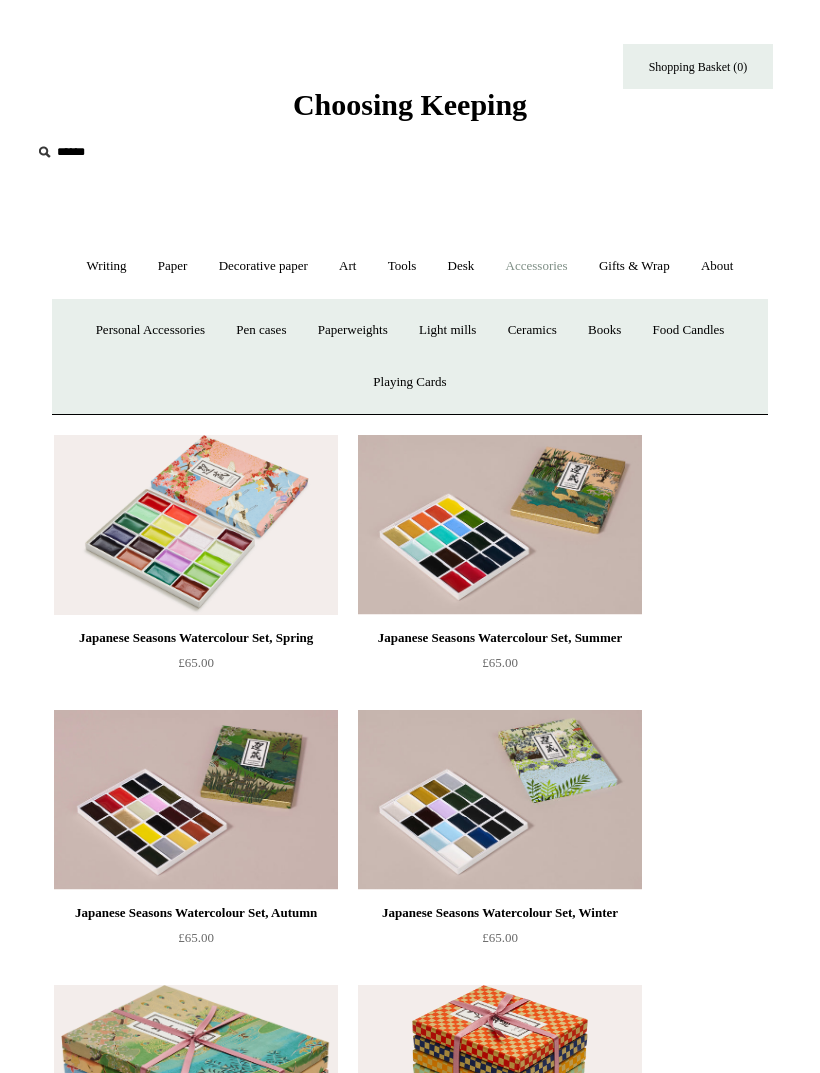 click on "Ceramics  +" at bounding box center [532, 330] 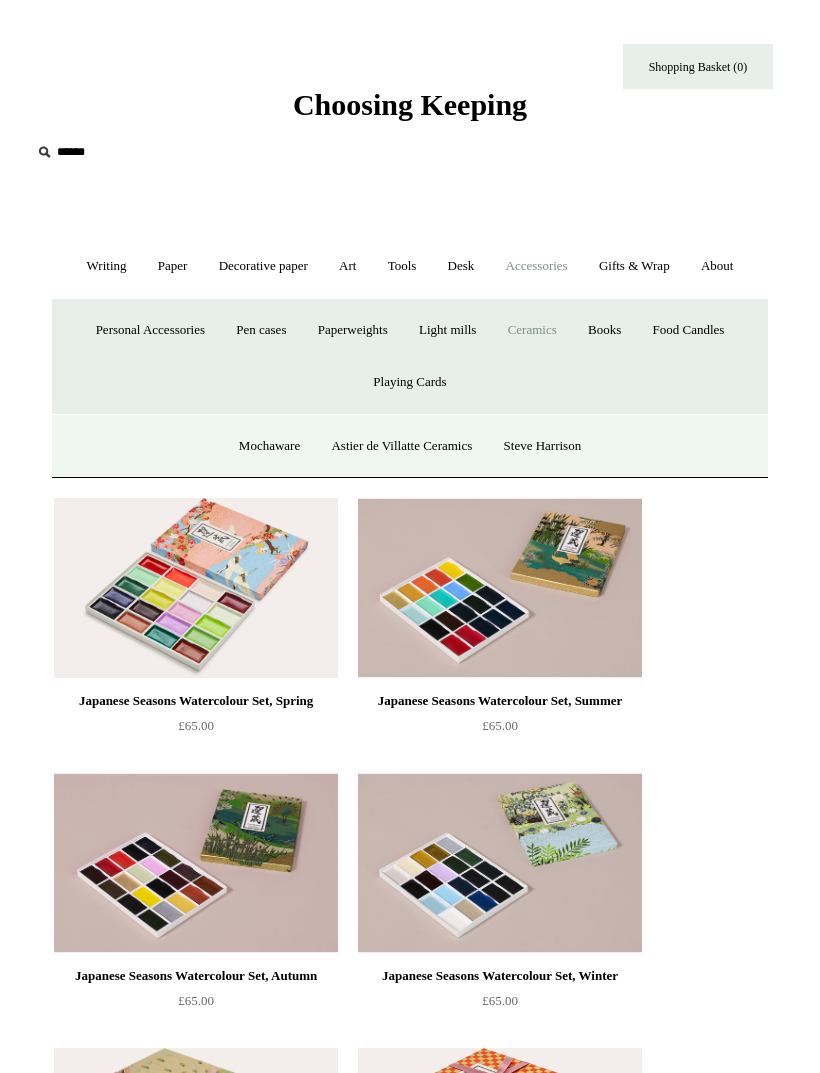 click on "Astier de Villatte Ceramics" at bounding box center [401, 446] 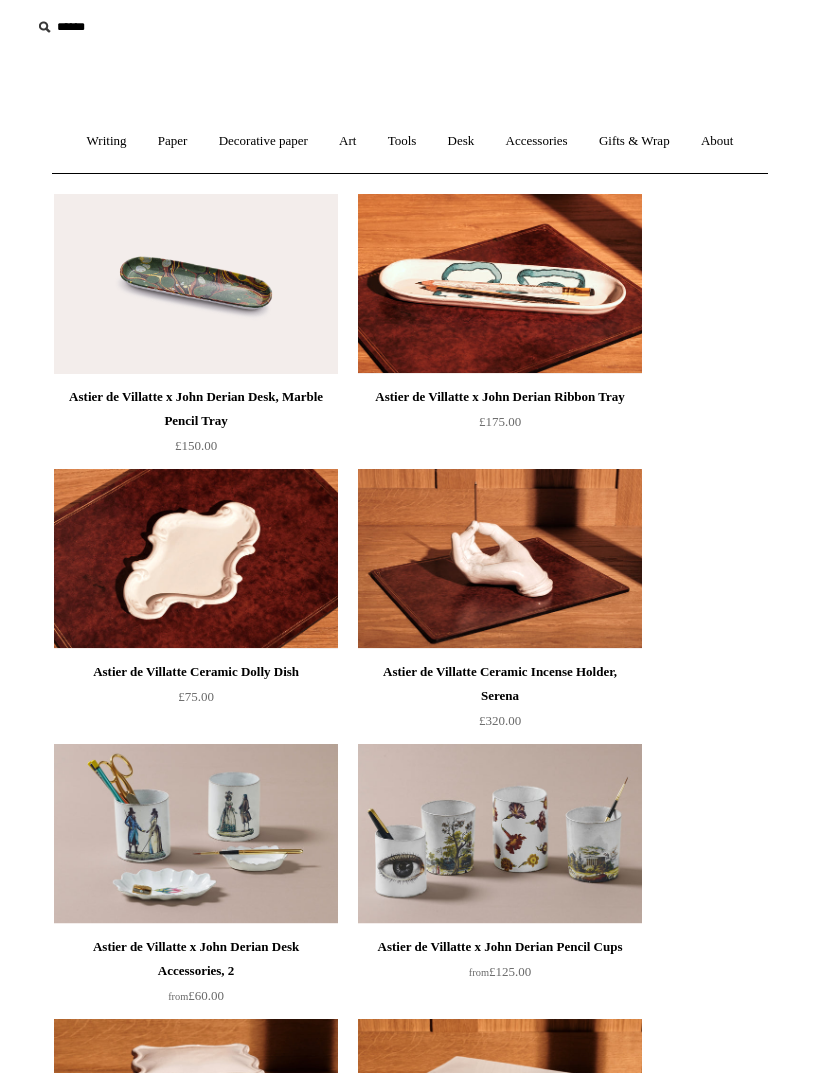 scroll, scrollTop: 0, scrollLeft: 0, axis: both 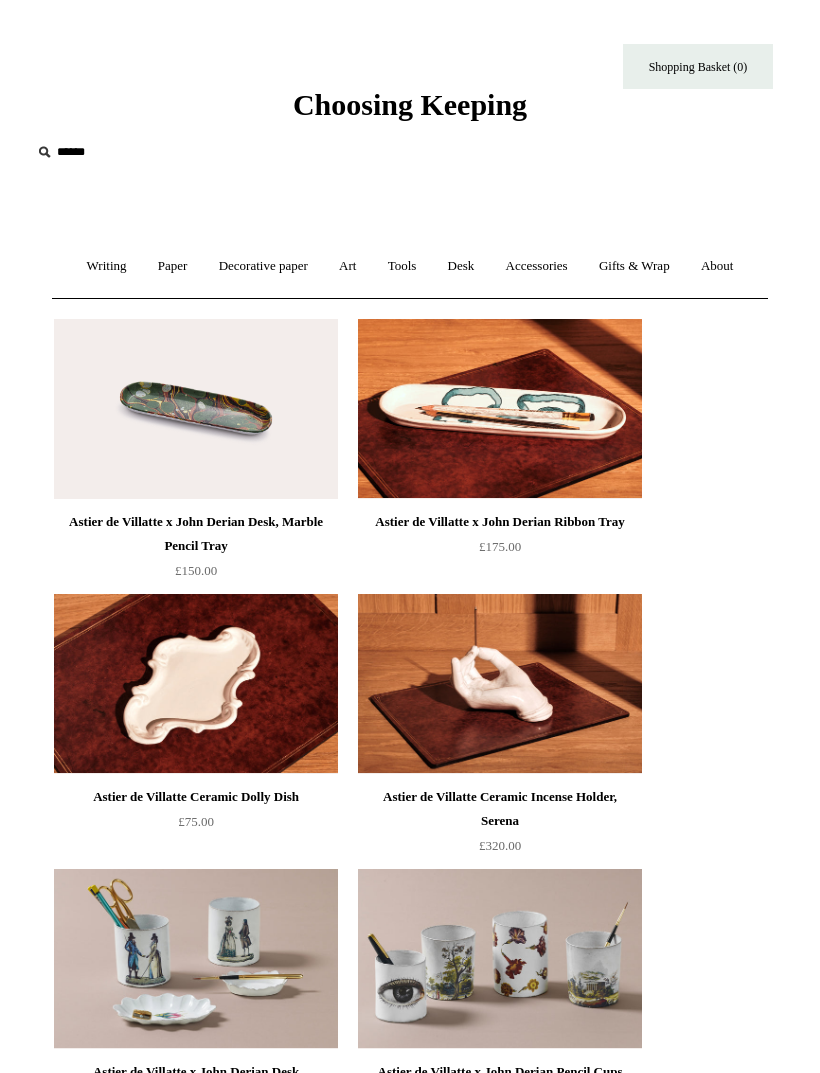 click on "Paper +" at bounding box center [173, 266] 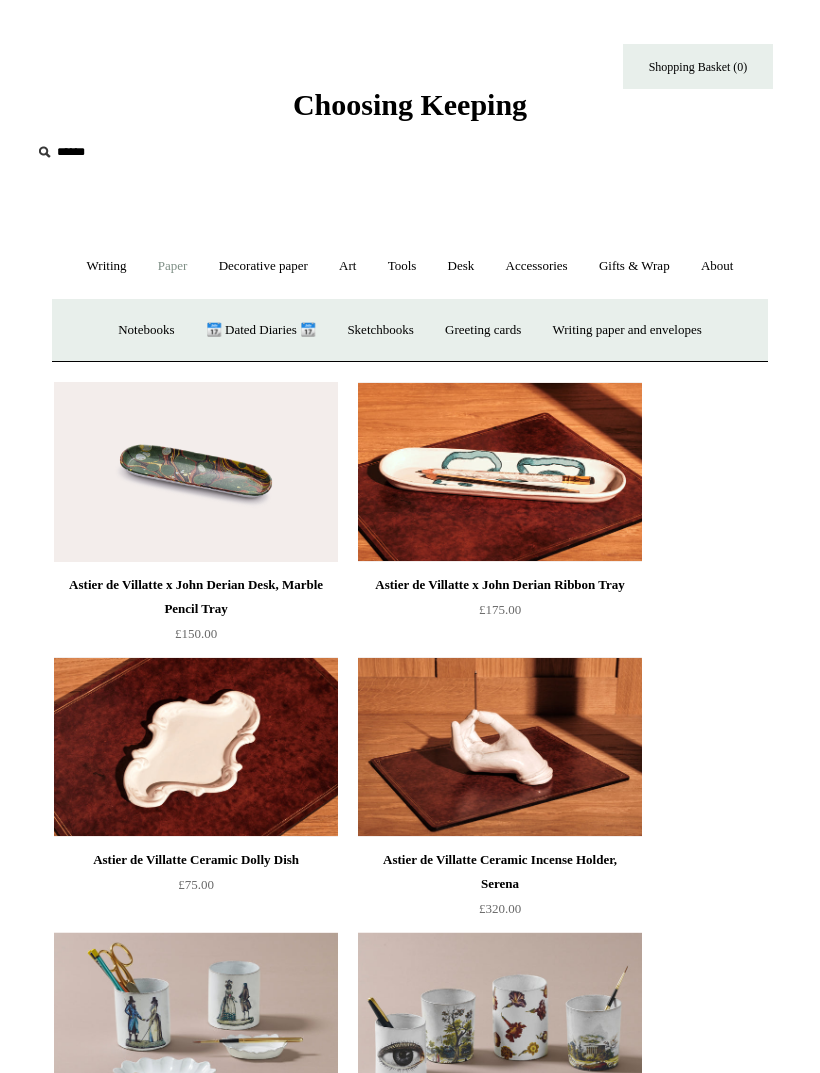 click on "Sketchbooks +" at bounding box center (380, 330) 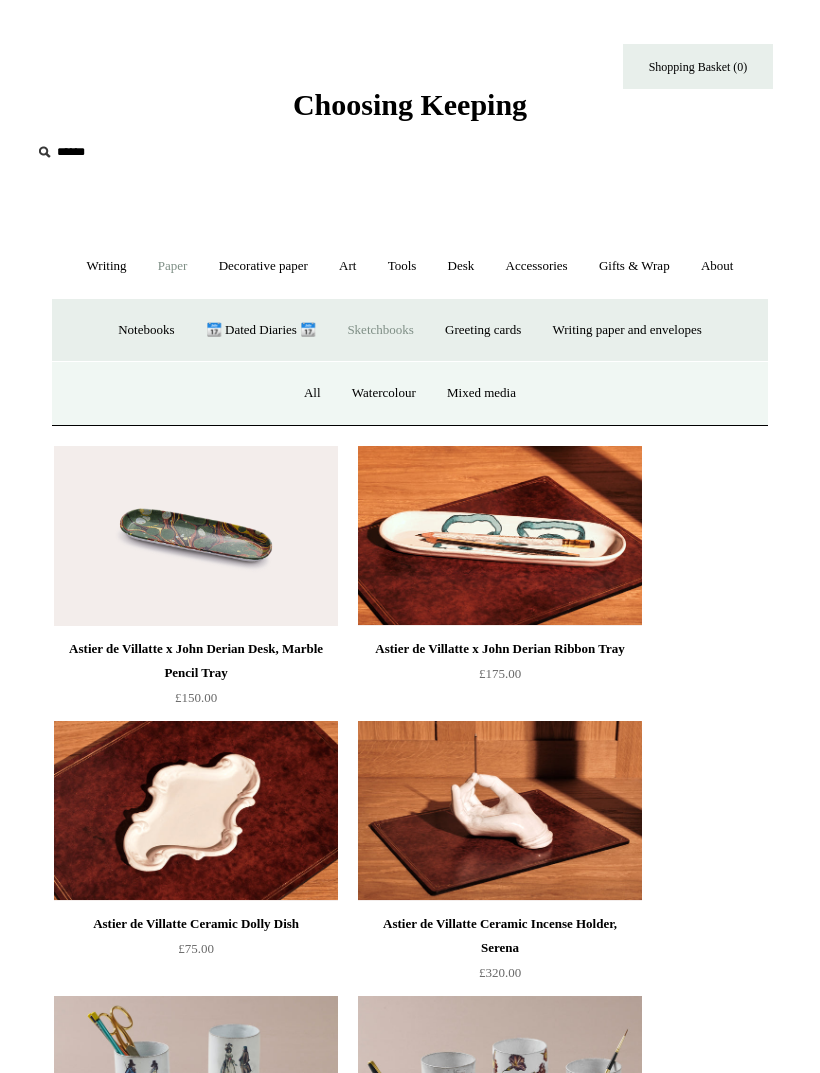 click on "All" at bounding box center (312, 393) 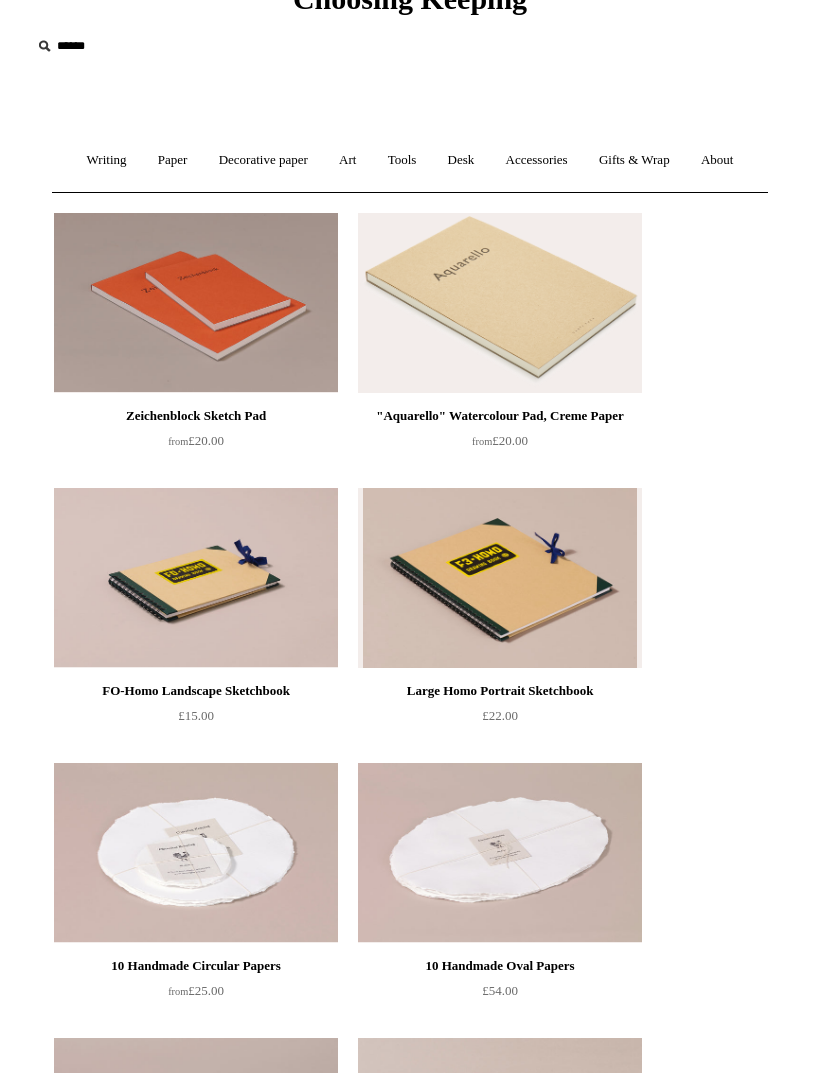 scroll, scrollTop: 0, scrollLeft: 0, axis: both 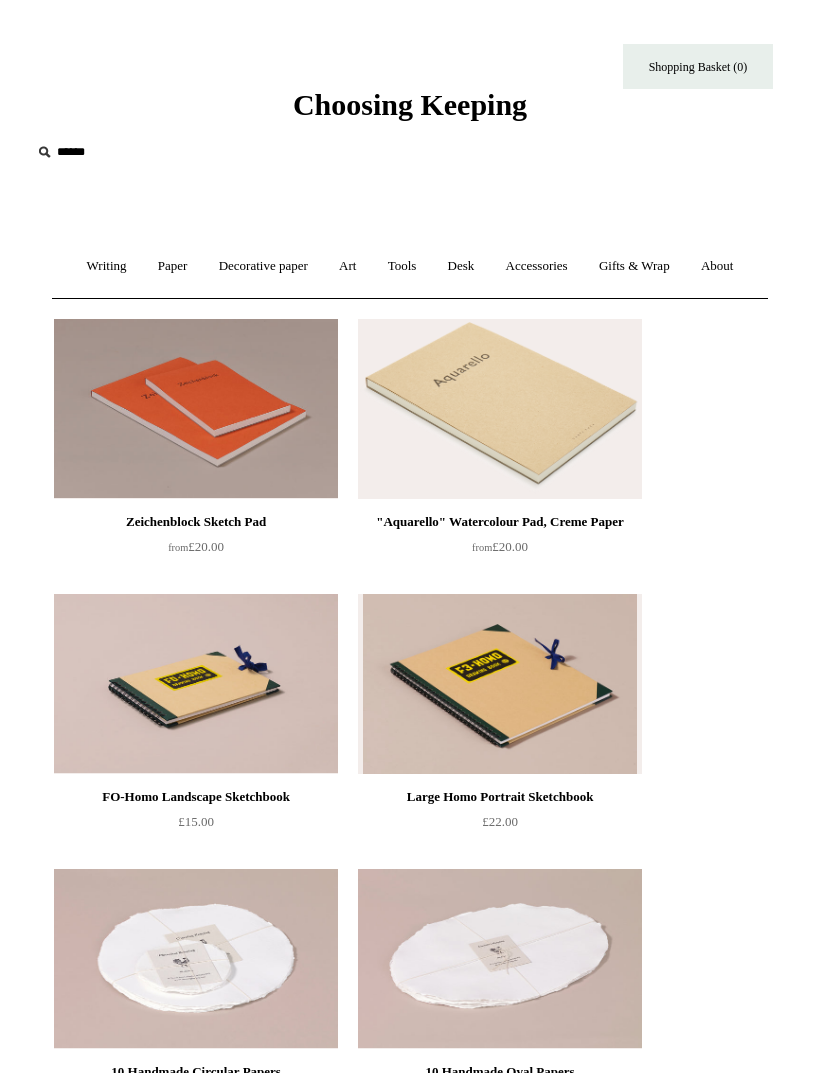 click on "Accessories +" at bounding box center (537, 266) 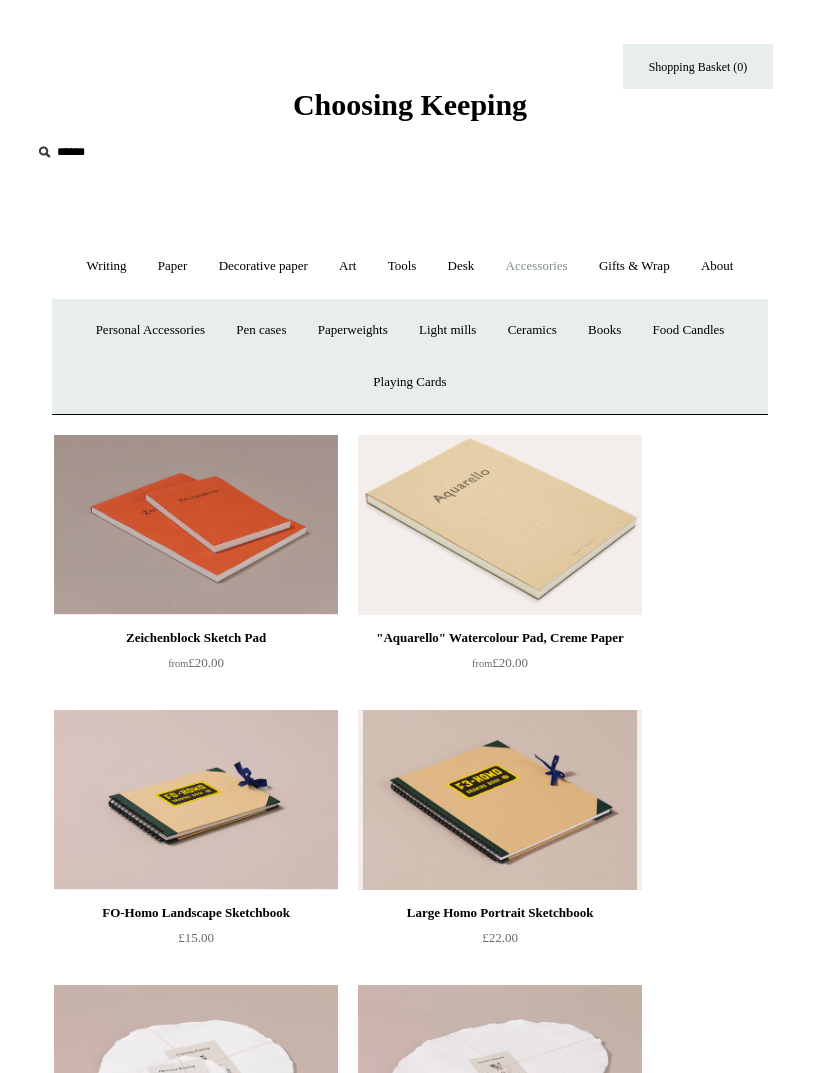 click on "Desk +" at bounding box center [461, 266] 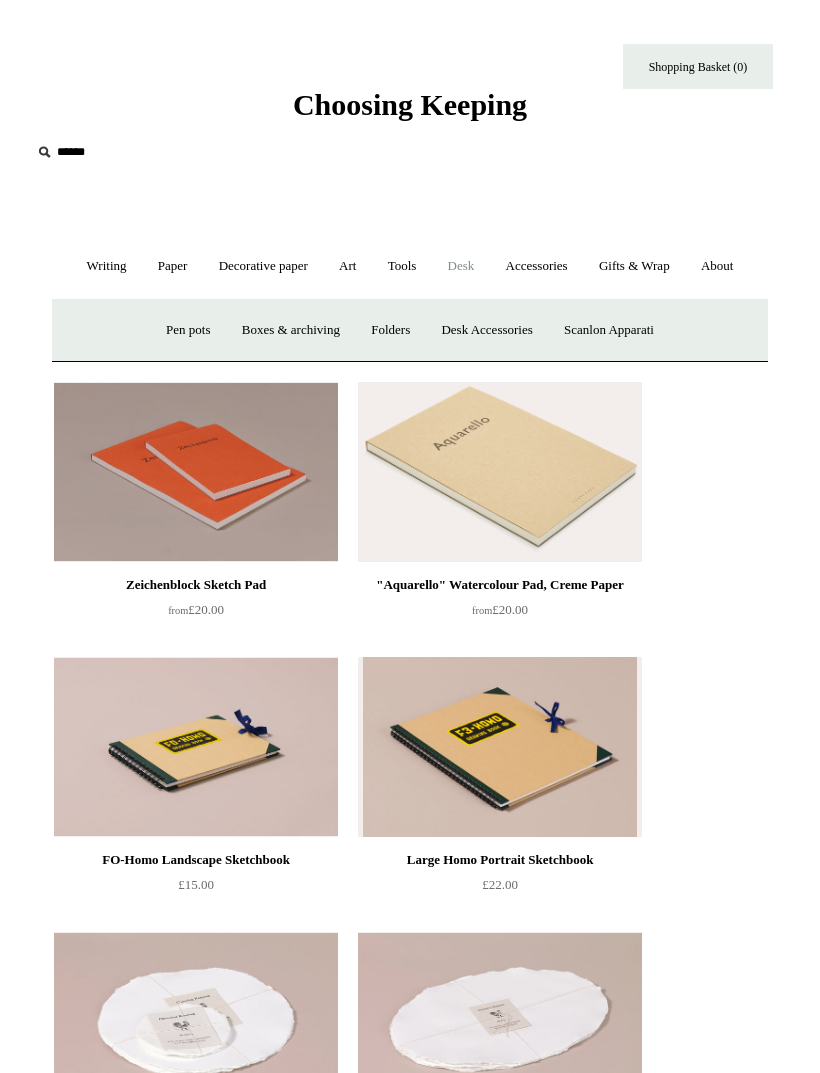 click on "Tools +" at bounding box center [402, 266] 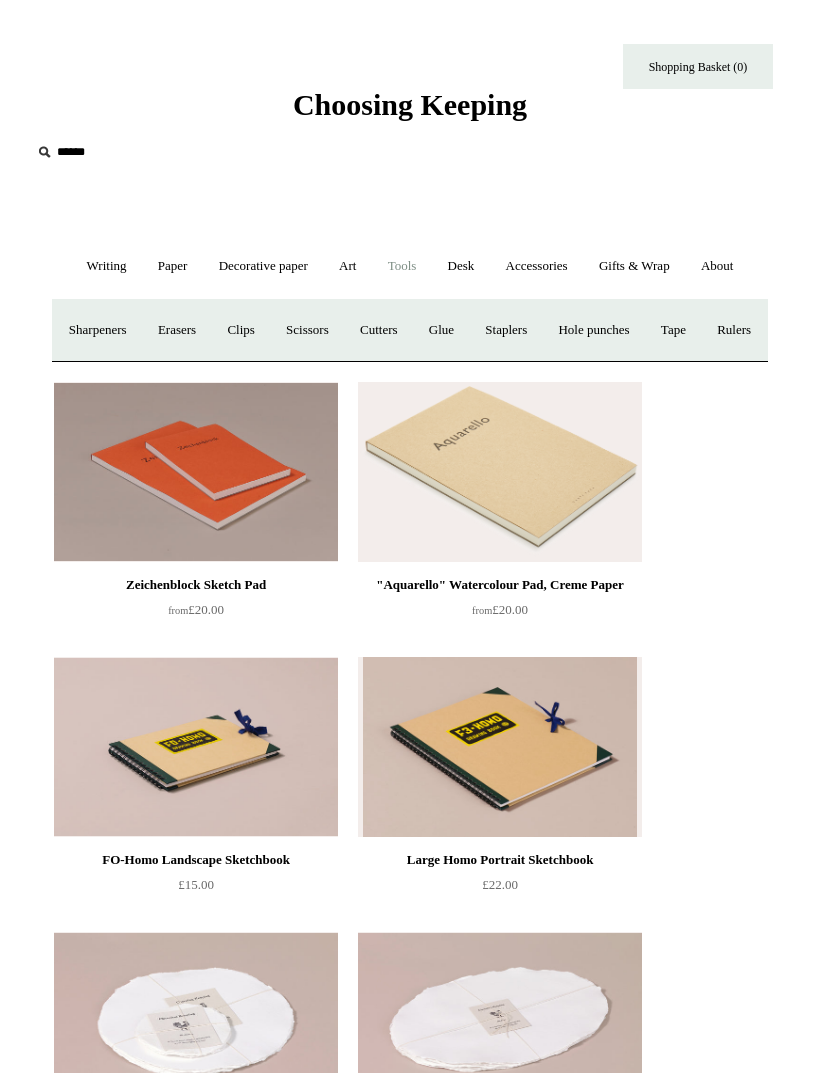 click on "Tape +" at bounding box center [673, 330] 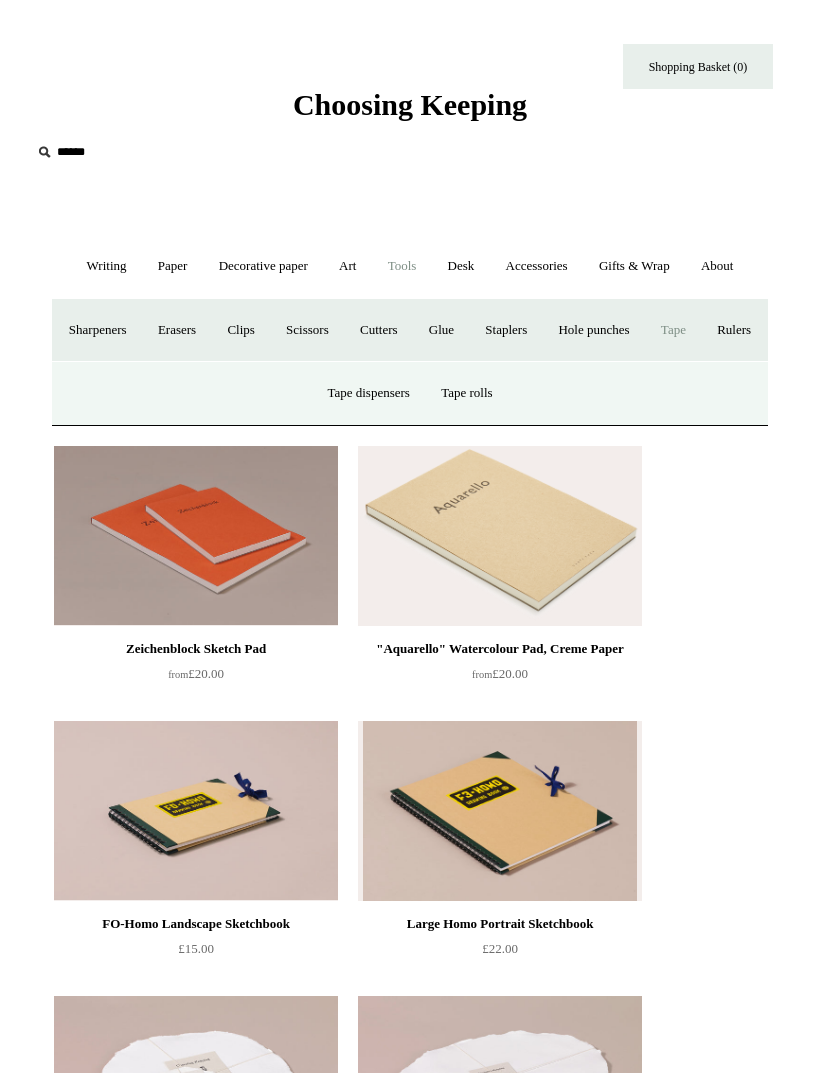click on "Tape rolls" at bounding box center (466, 393) 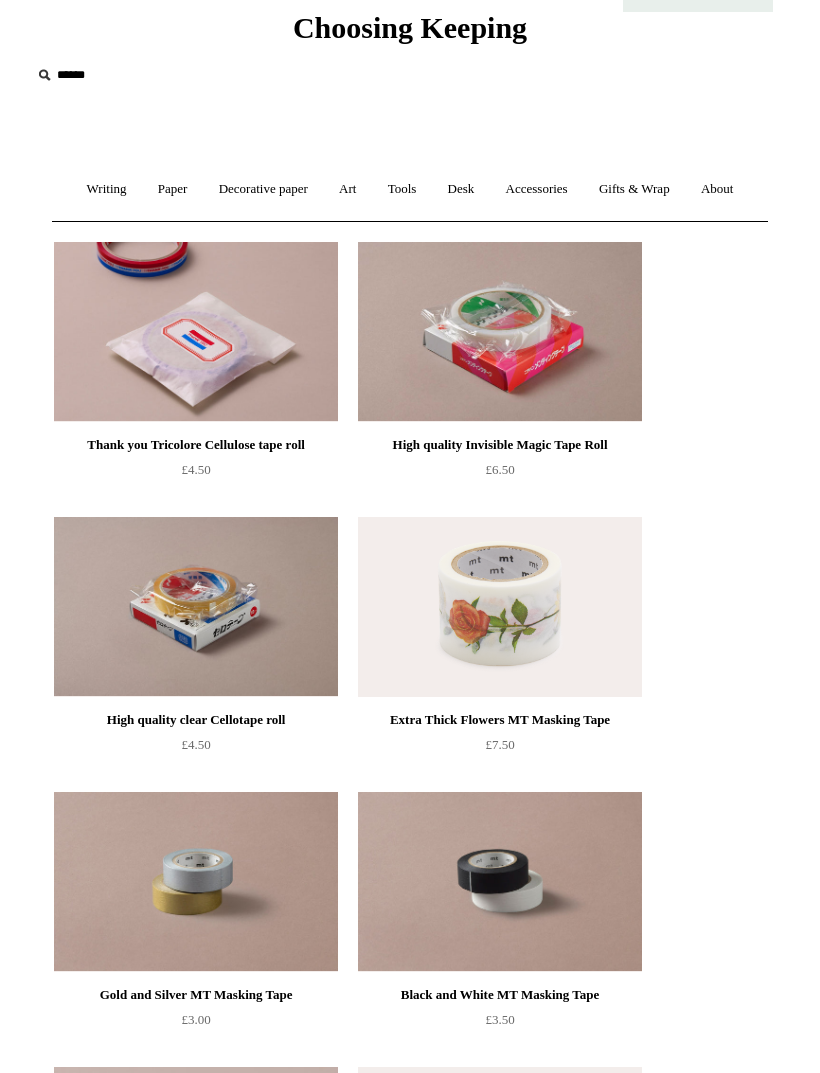 scroll, scrollTop: 0, scrollLeft: 0, axis: both 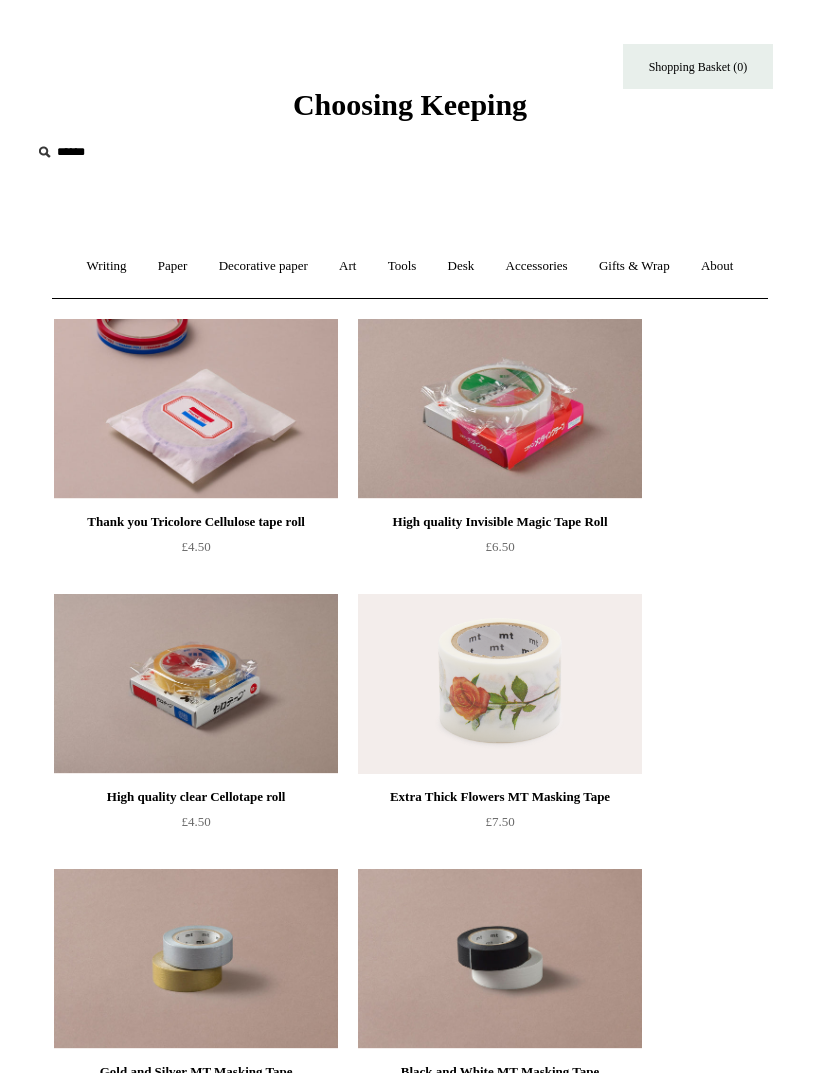 click on "Writing +" at bounding box center (107, 266) 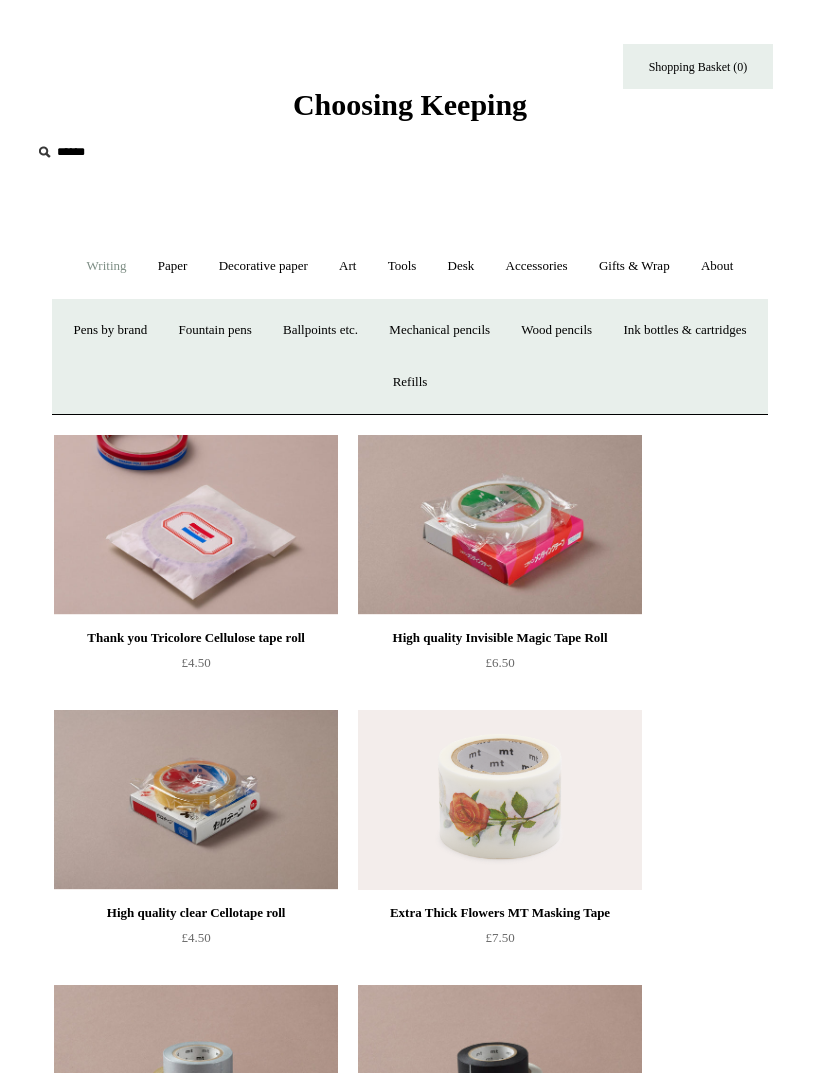 click on "Pens by brand +" at bounding box center (111, 330) 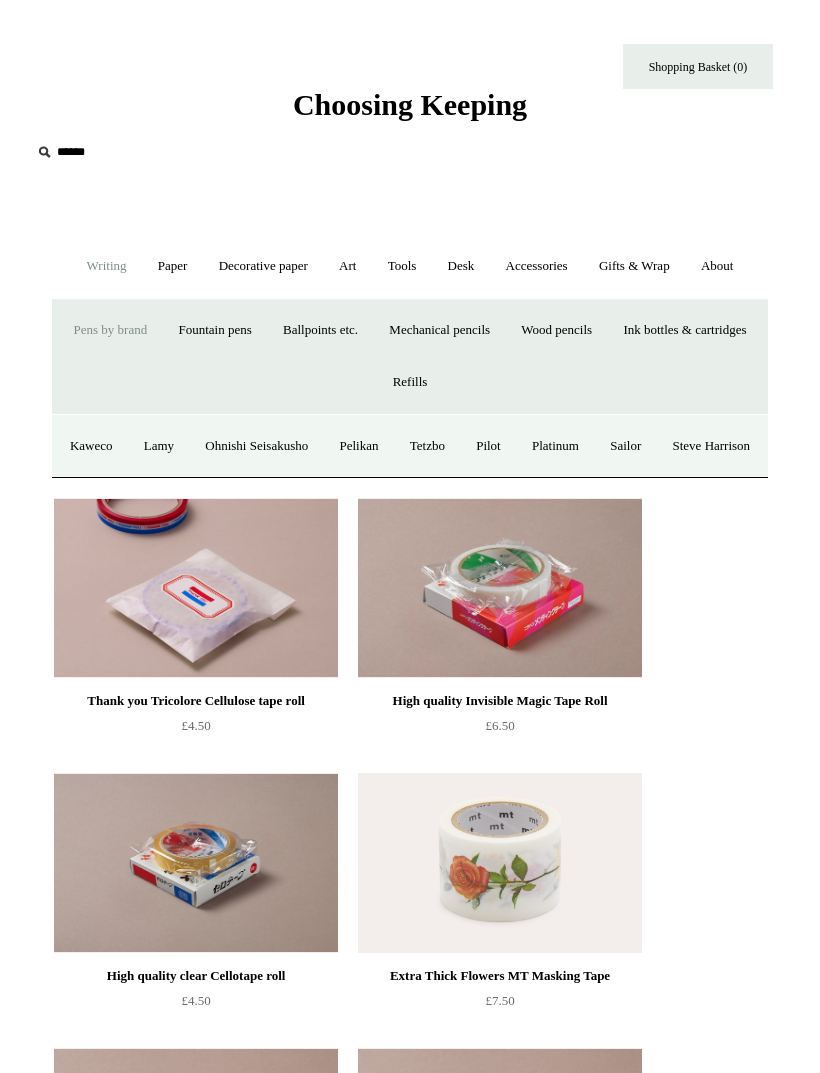 click on "Sailor" at bounding box center [625, 446] 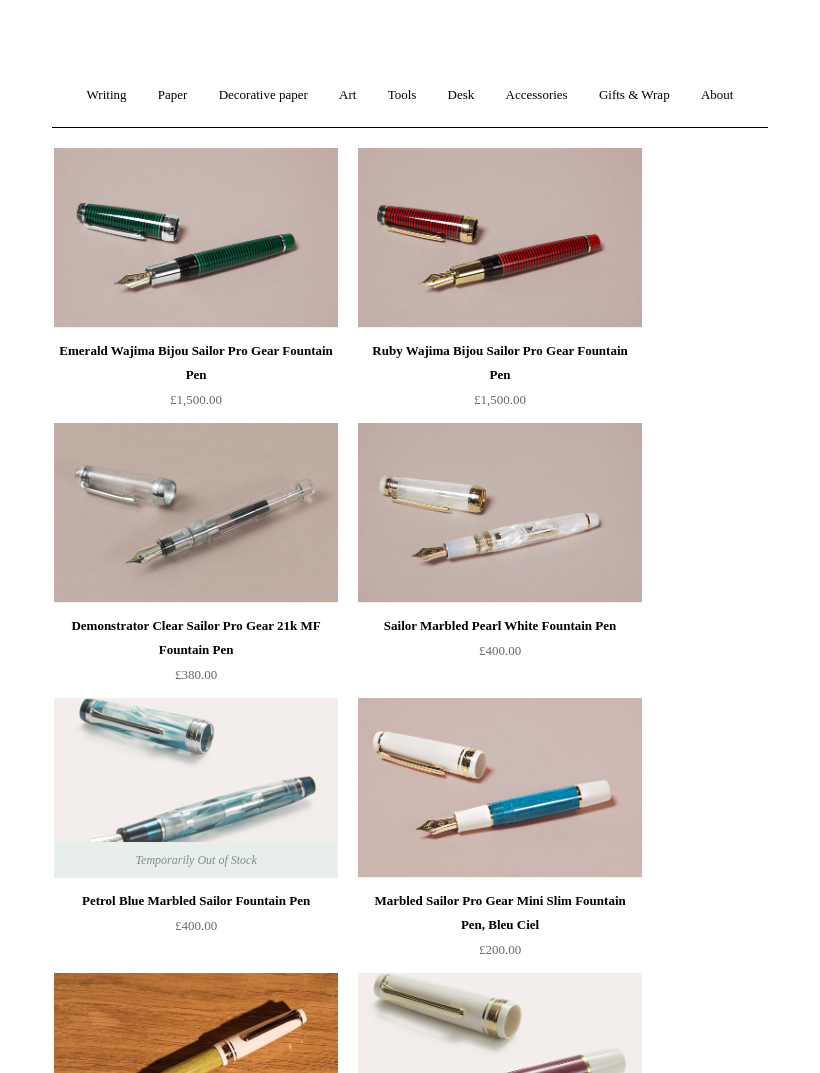 scroll, scrollTop: 0, scrollLeft: 0, axis: both 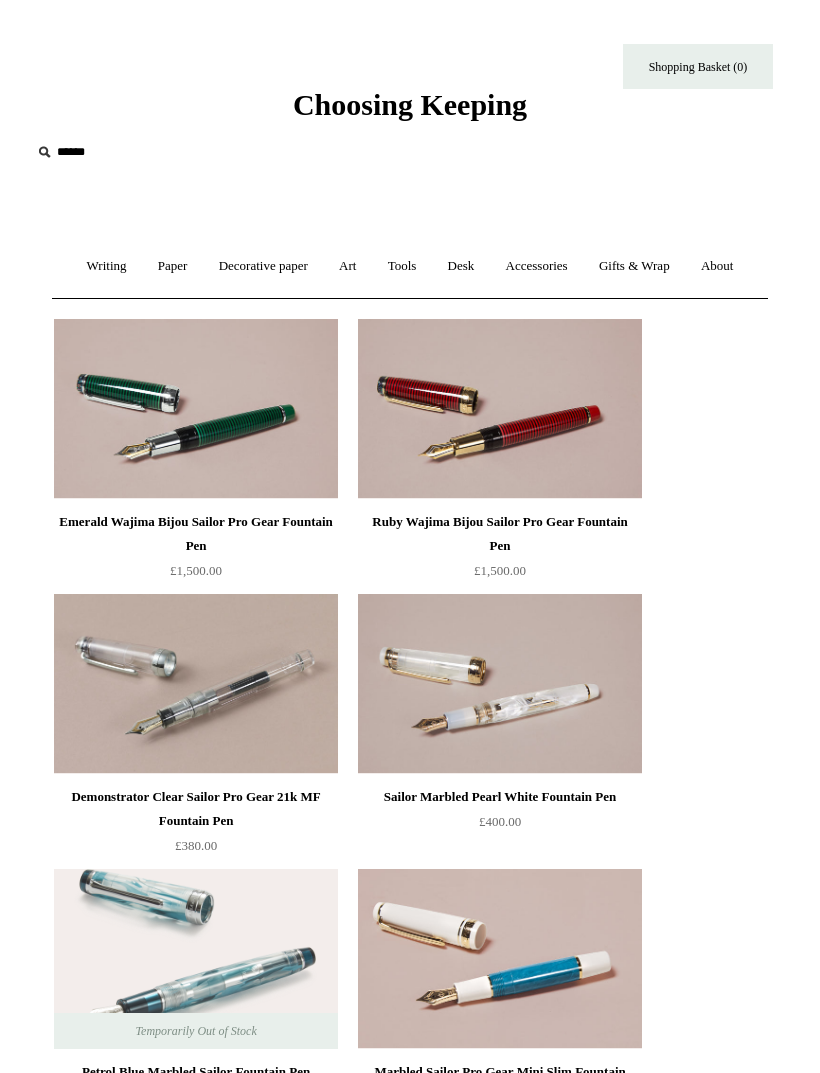 click on "Paper +" at bounding box center [173, 266] 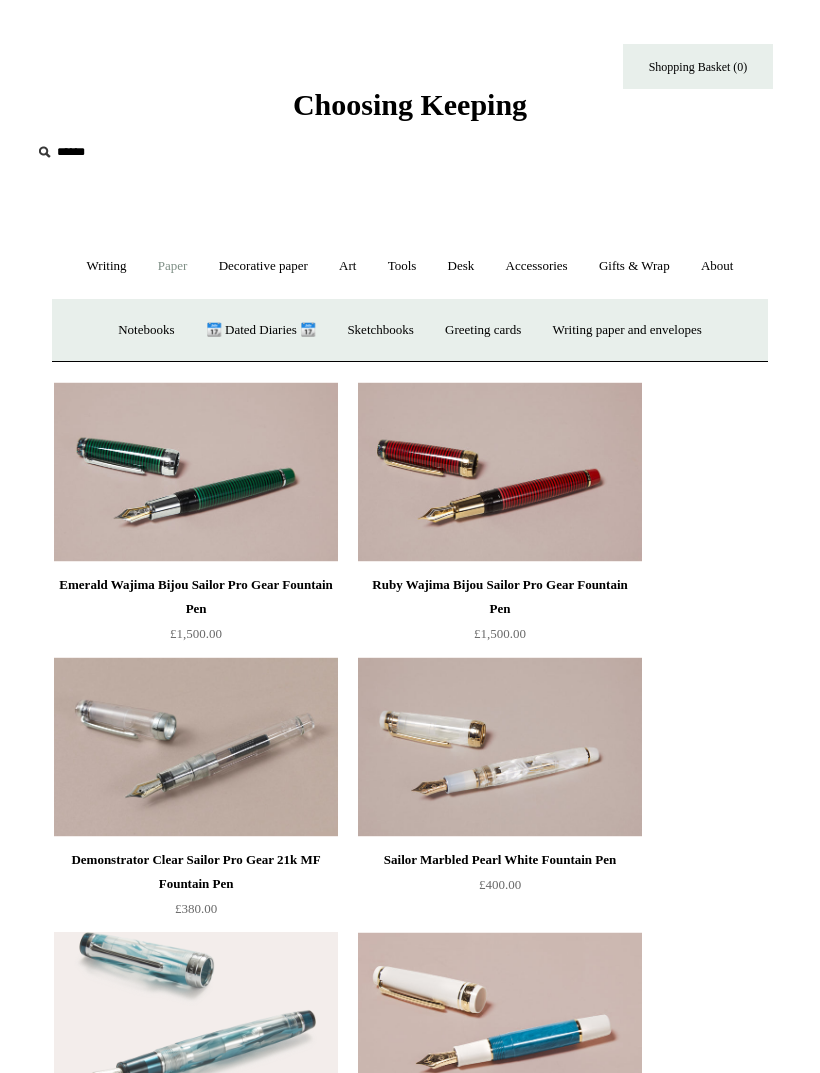 click on "📆 Dated Diaries 📆" at bounding box center [261, 330] 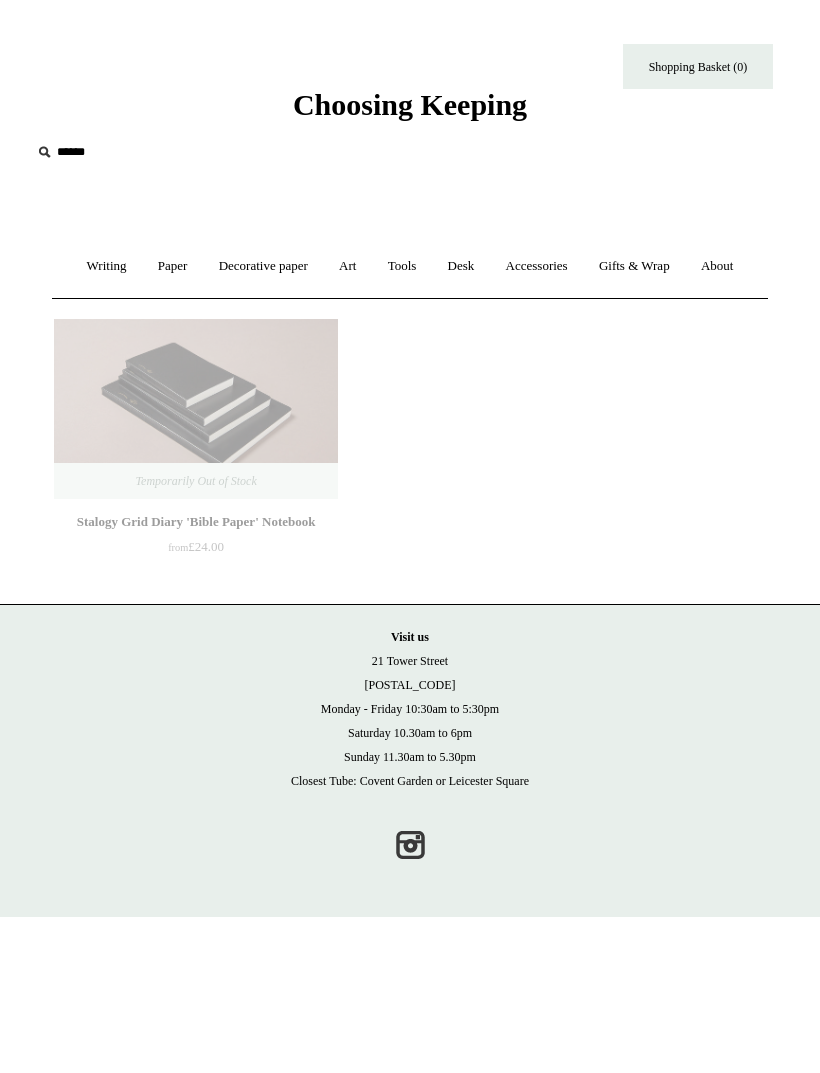 scroll, scrollTop: 0, scrollLeft: 0, axis: both 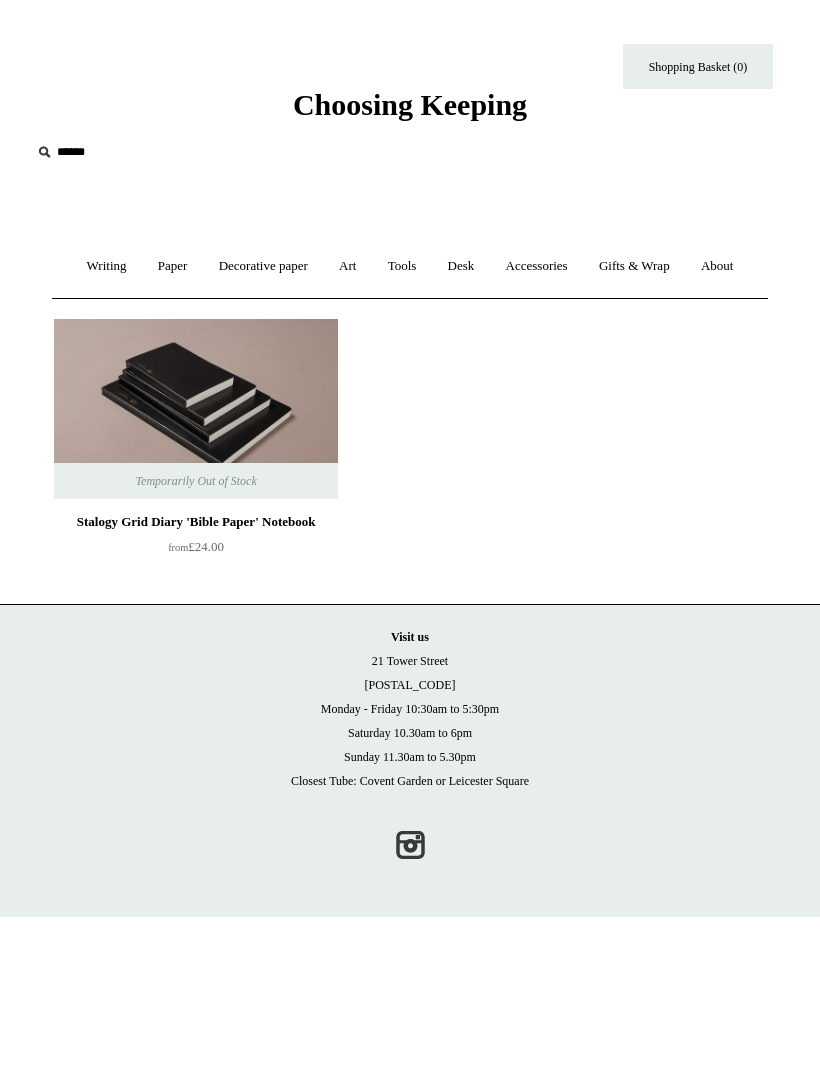 click on "Writing +" at bounding box center [107, 266] 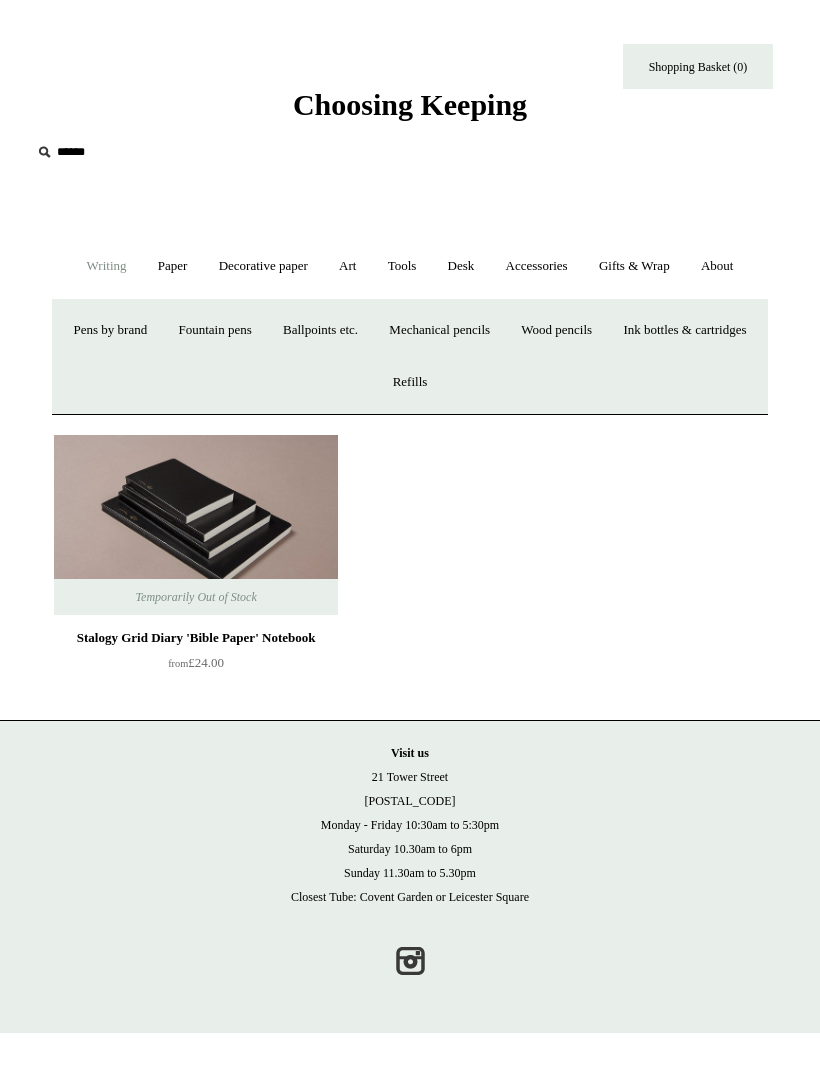 click on "Paper +" at bounding box center (173, 266) 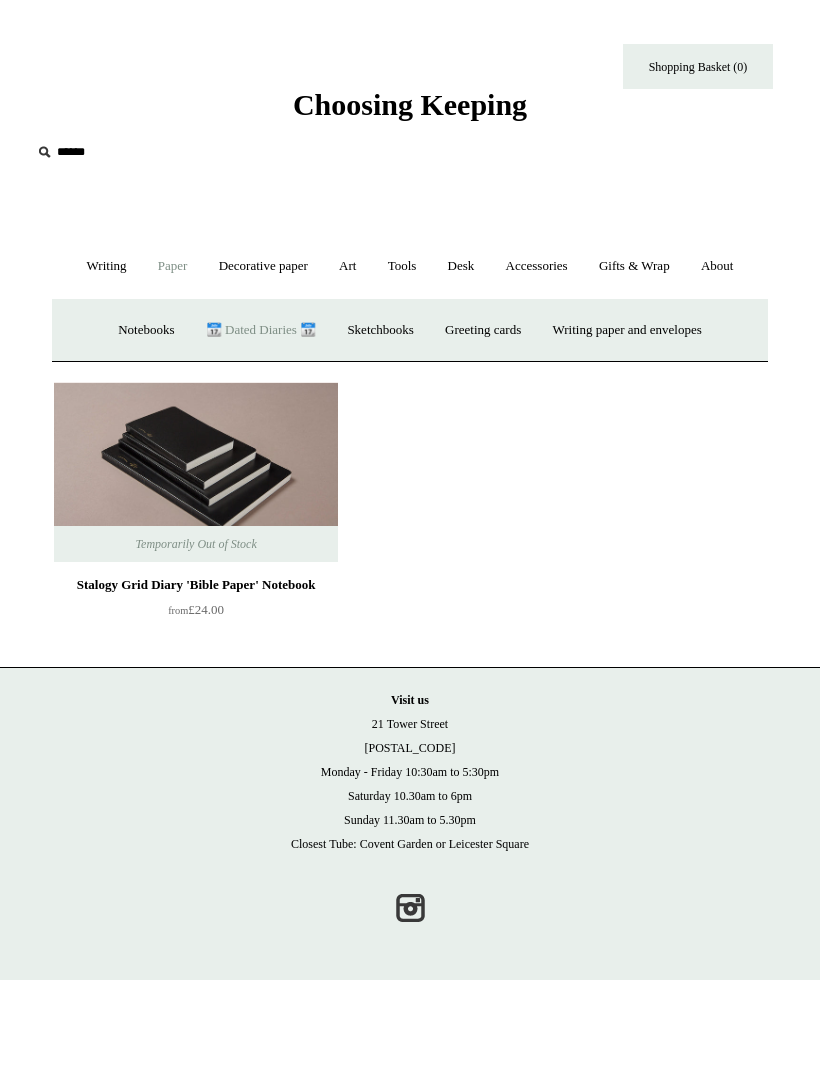 click on "Notebooks +" at bounding box center [146, 330] 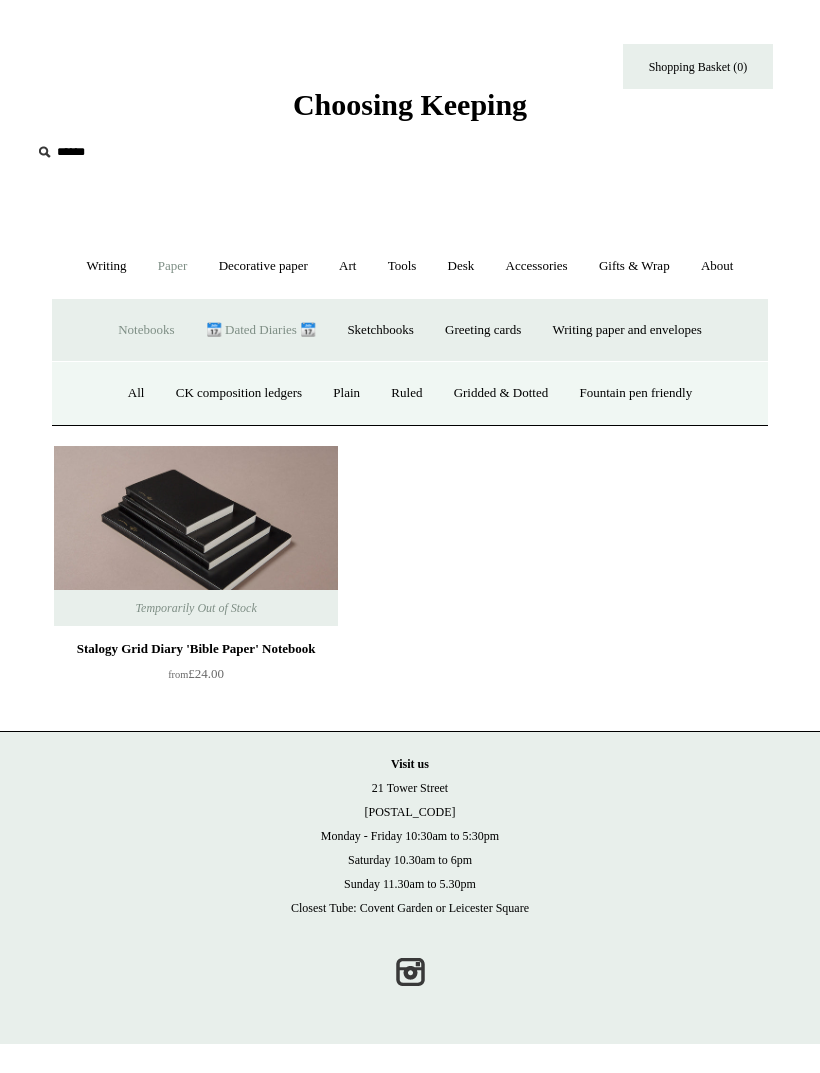 click on "All" at bounding box center [136, 393] 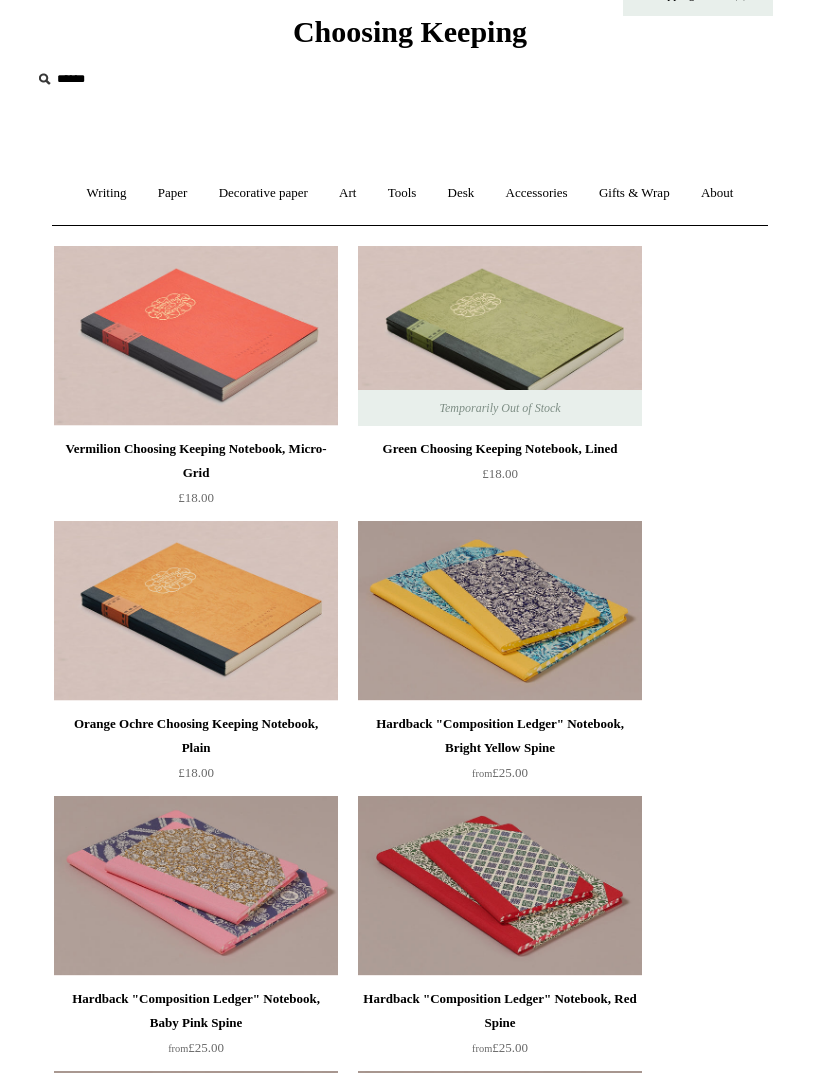 scroll, scrollTop: 73, scrollLeft: 0, axis: vertical 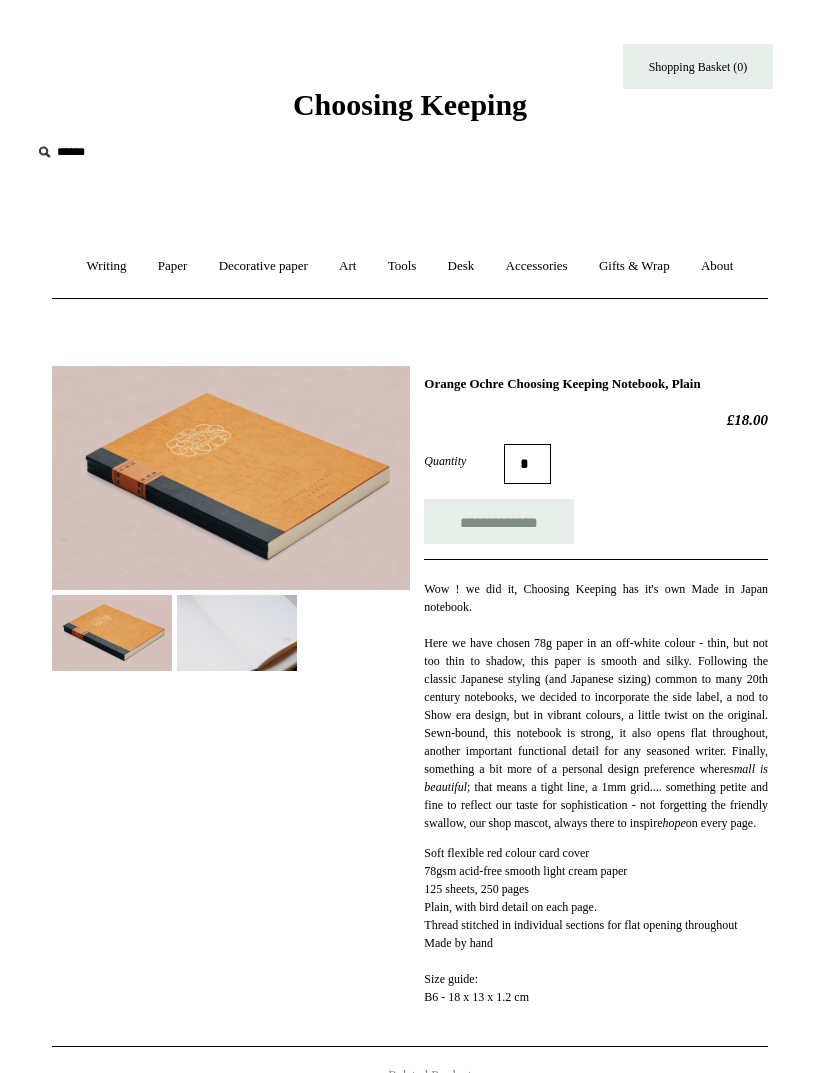 click on "Writing +" at bounding box center (107, 266) 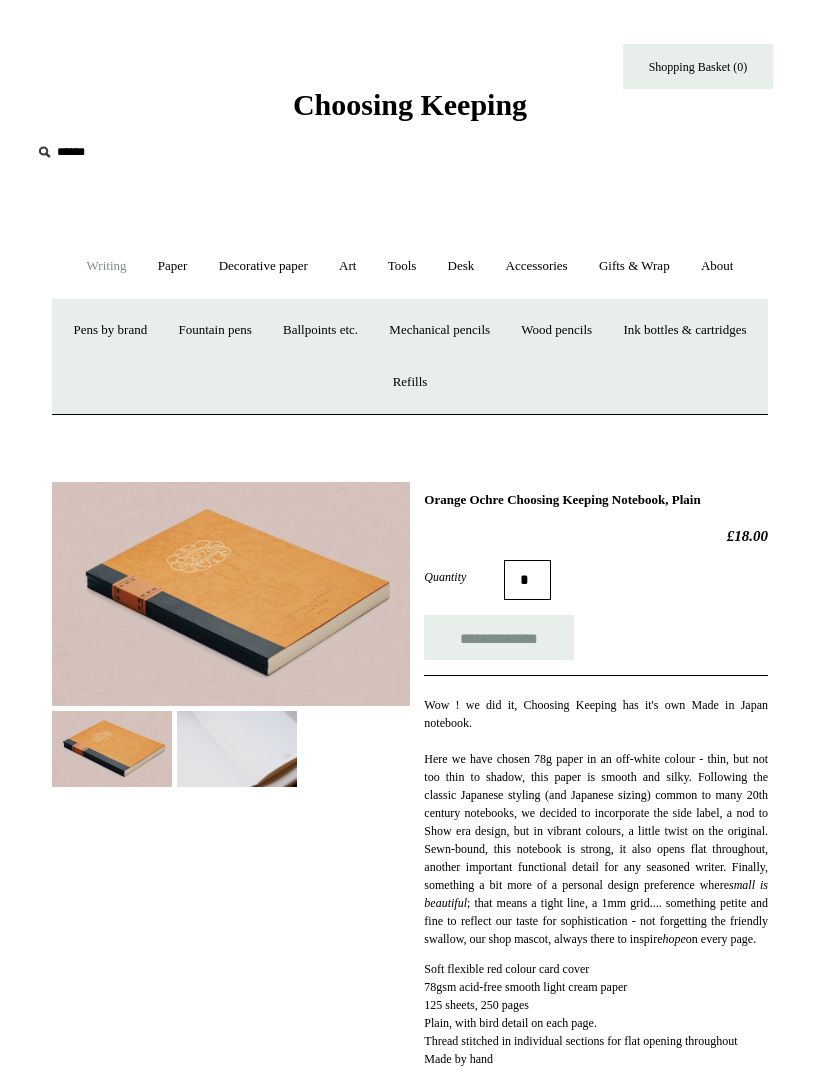 click on "Paper +" at bounding box center [173, 266] 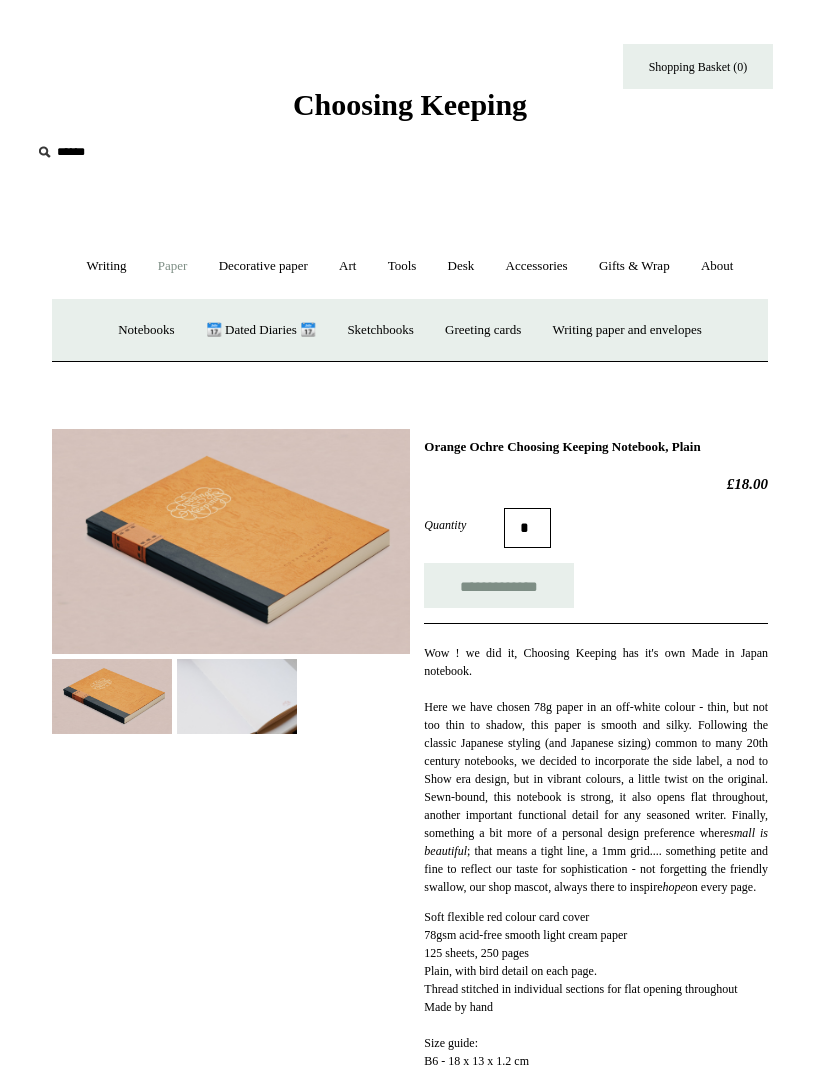 click on "Writing +" at bounding box center [107, 266] 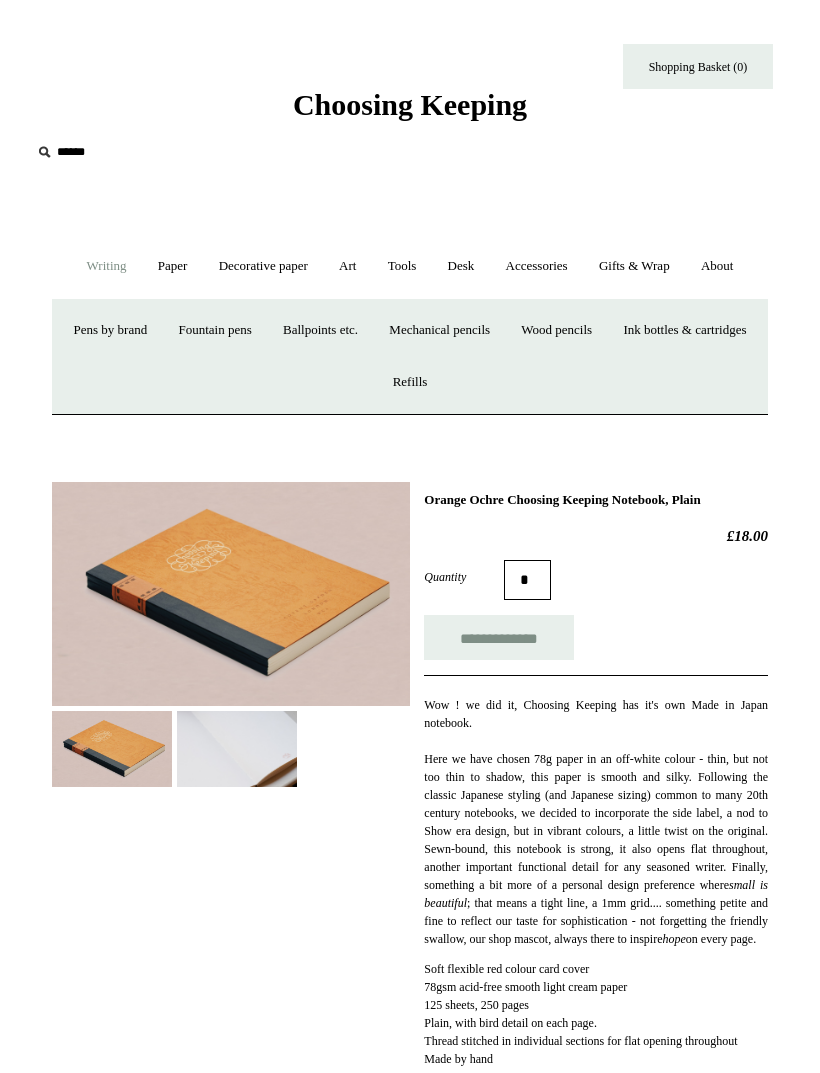 click on "Writing -" at bounding box center (107, 266) 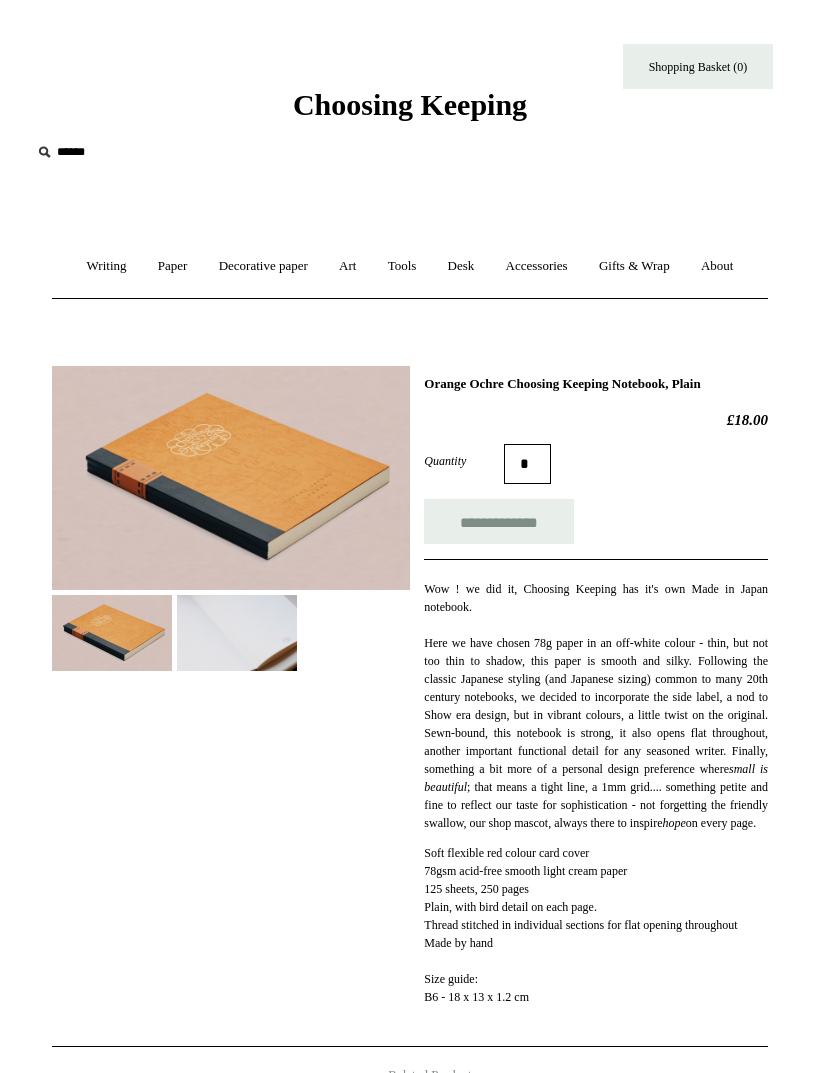 click on "Writing +" at bounding box center (107, 266) 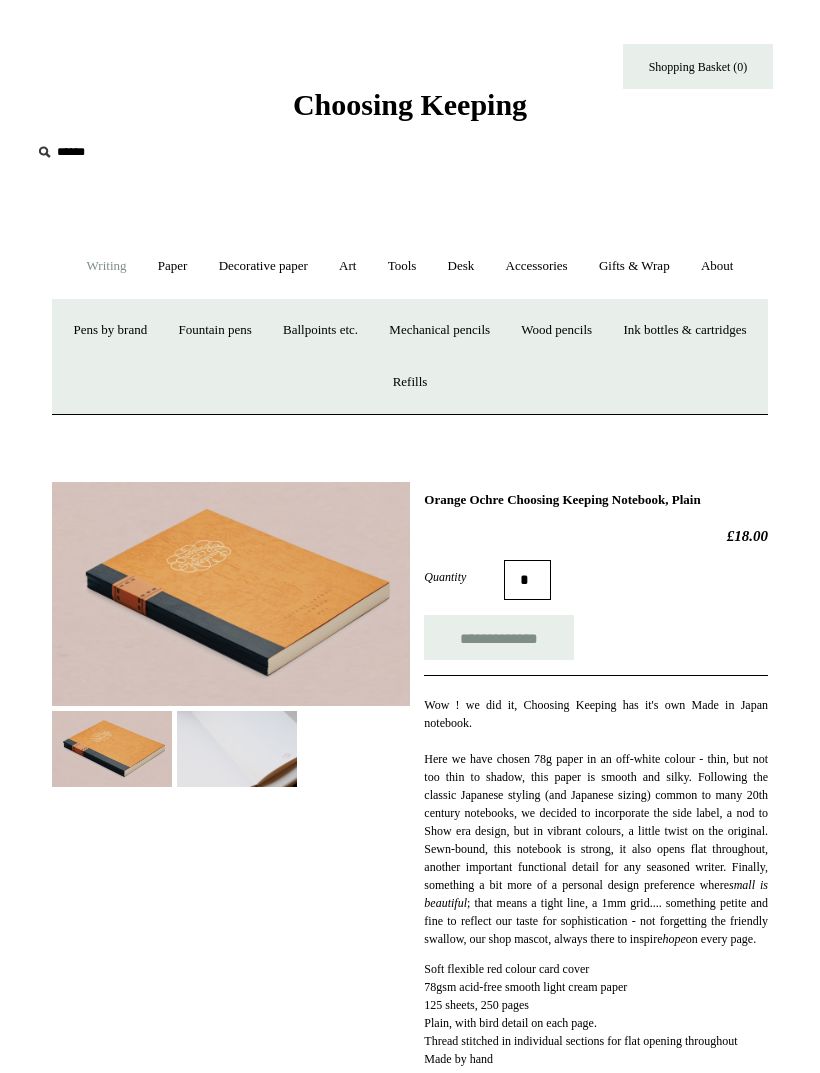 click on "Paper +" at bounding box center (173, 266) 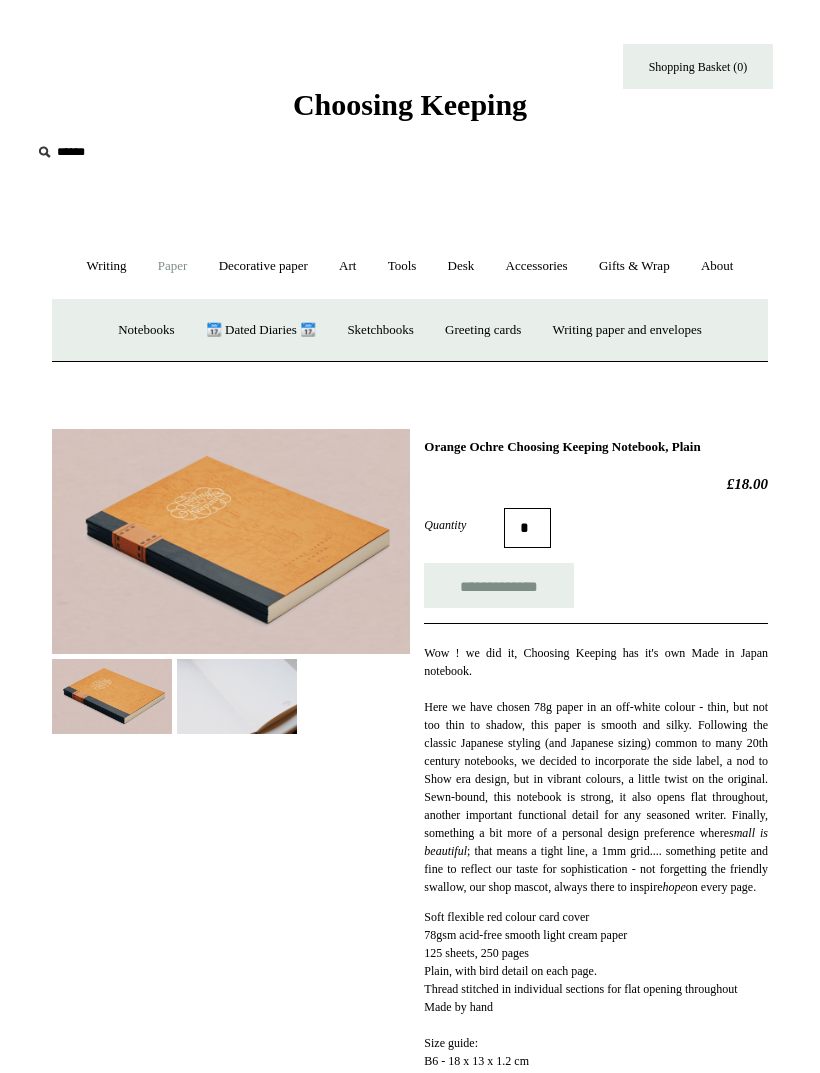 click on "Notebooks +" at bounding box center [146, 330] 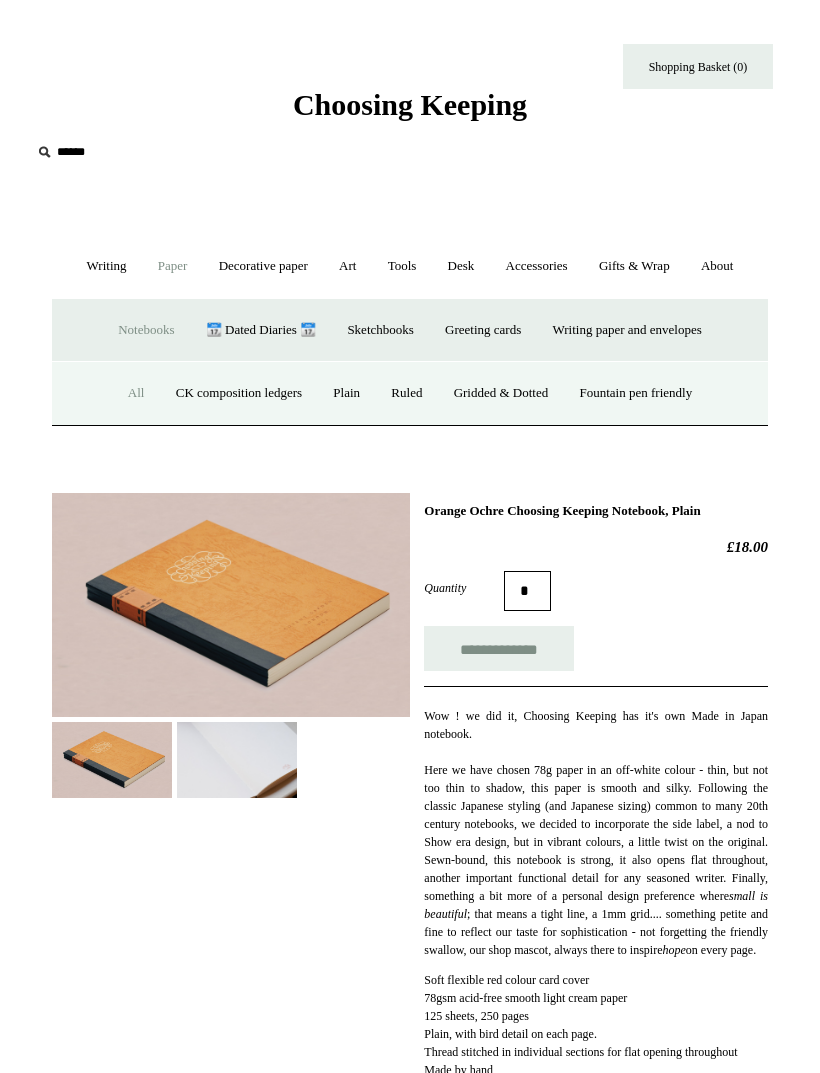 click on "All" at bounding box center (136, 393) 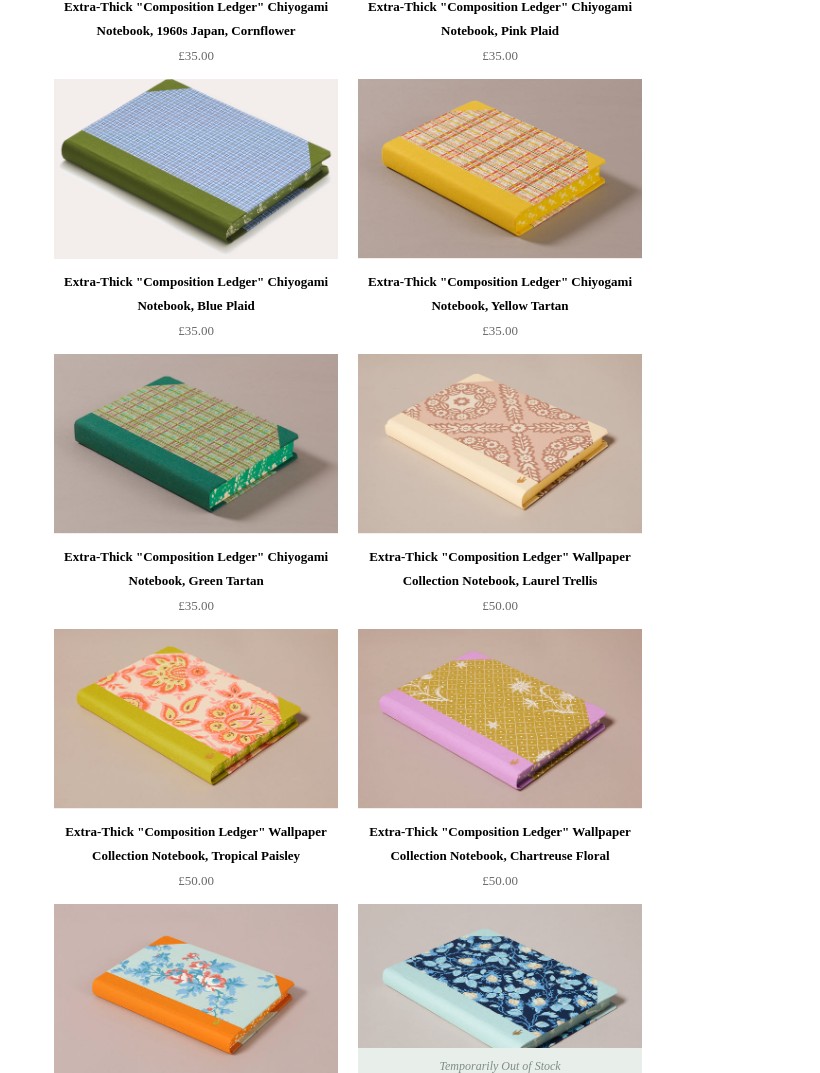 scroll, scrollTop: 2991, scrollLeft: 0, axis: vertical 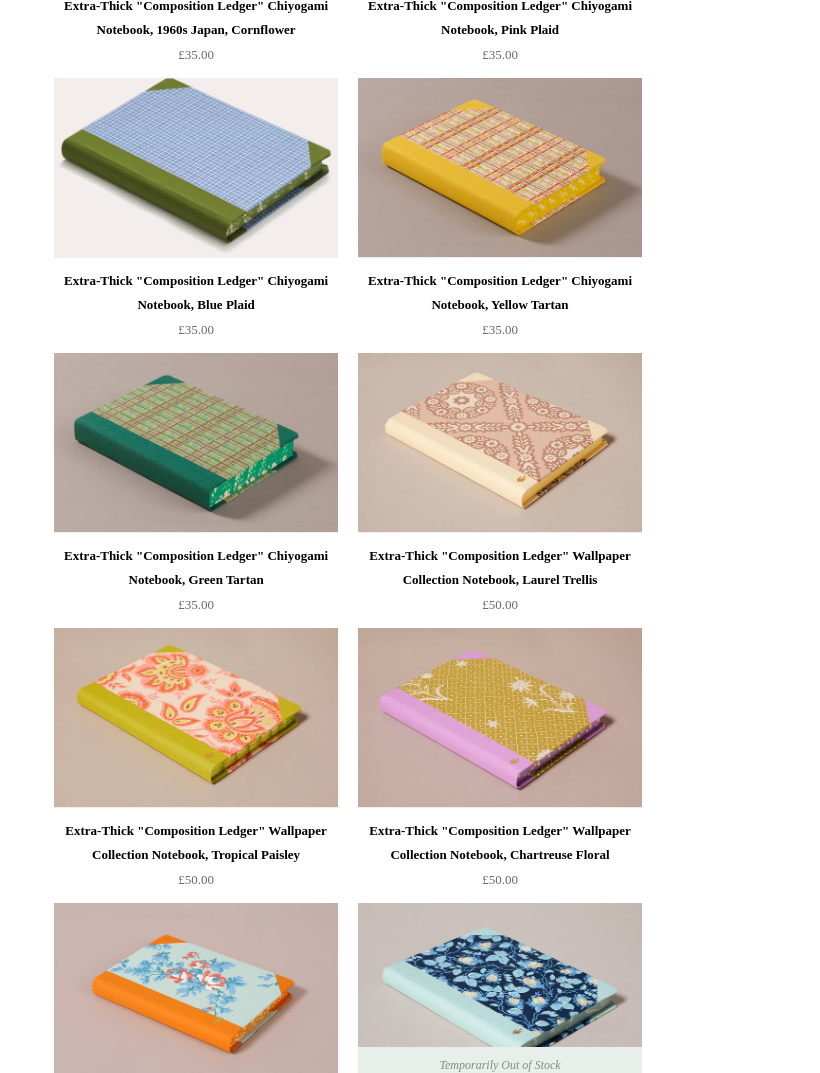 click at bounding box center [196, 168] 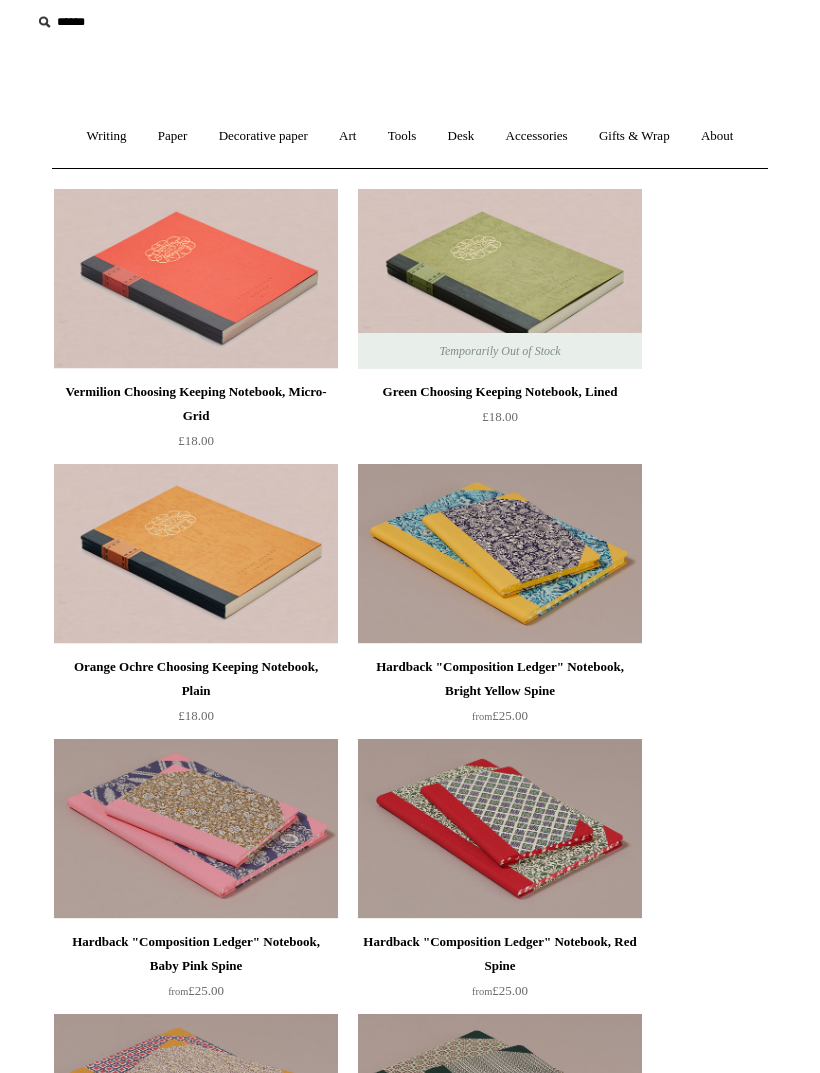 scroll, scrollTop: 0, scrollLeft: 0, axis: both 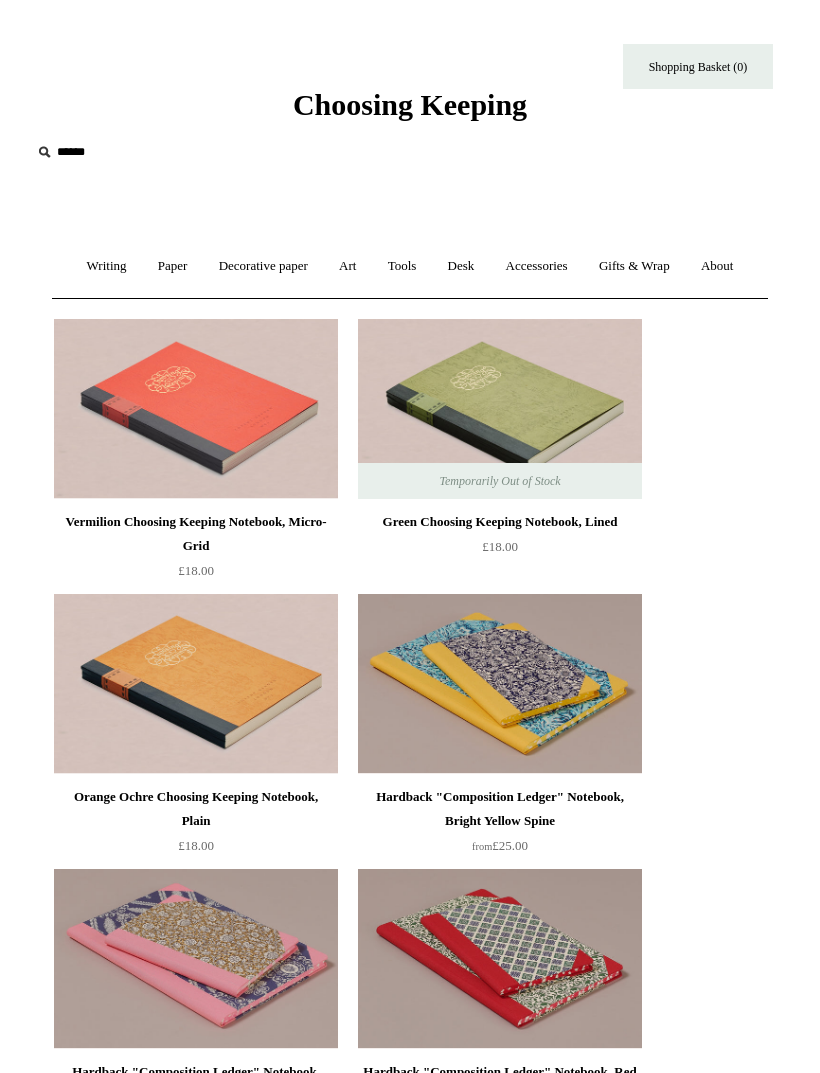 click on "Gifts & Wrap +" at bounding box center [634, 266] 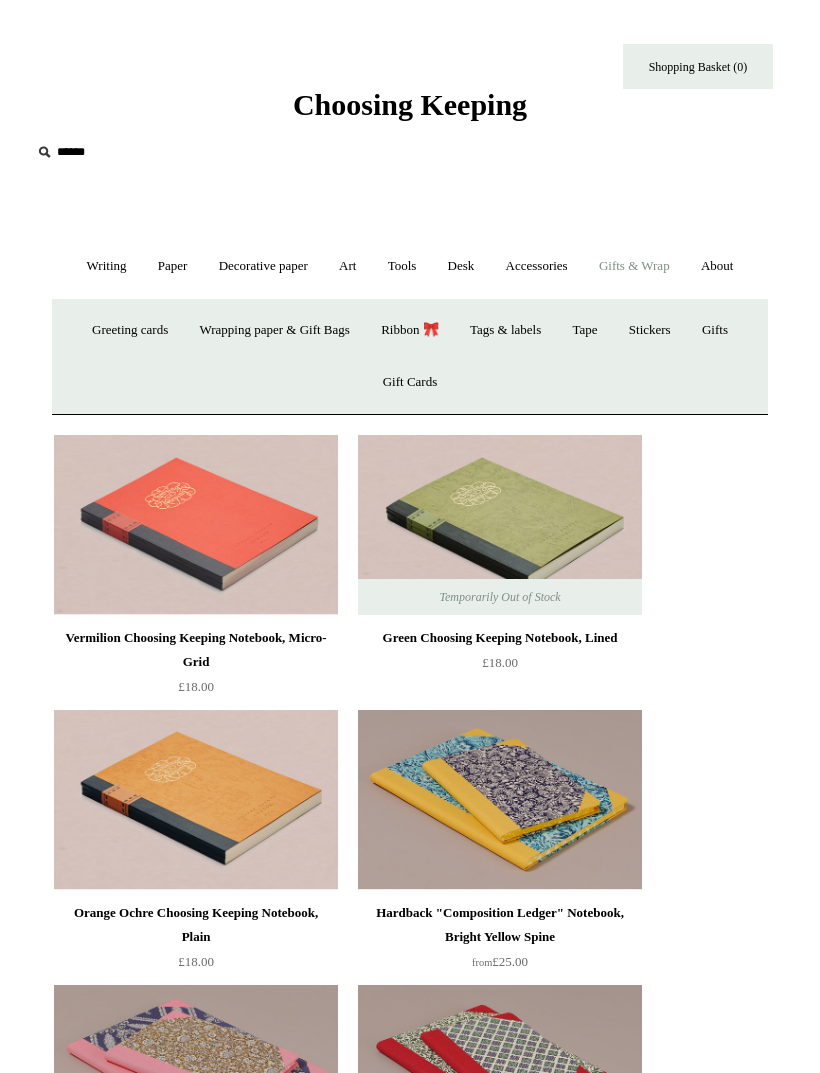 click on "Greeting cards +" at bounding box center [130, 330] 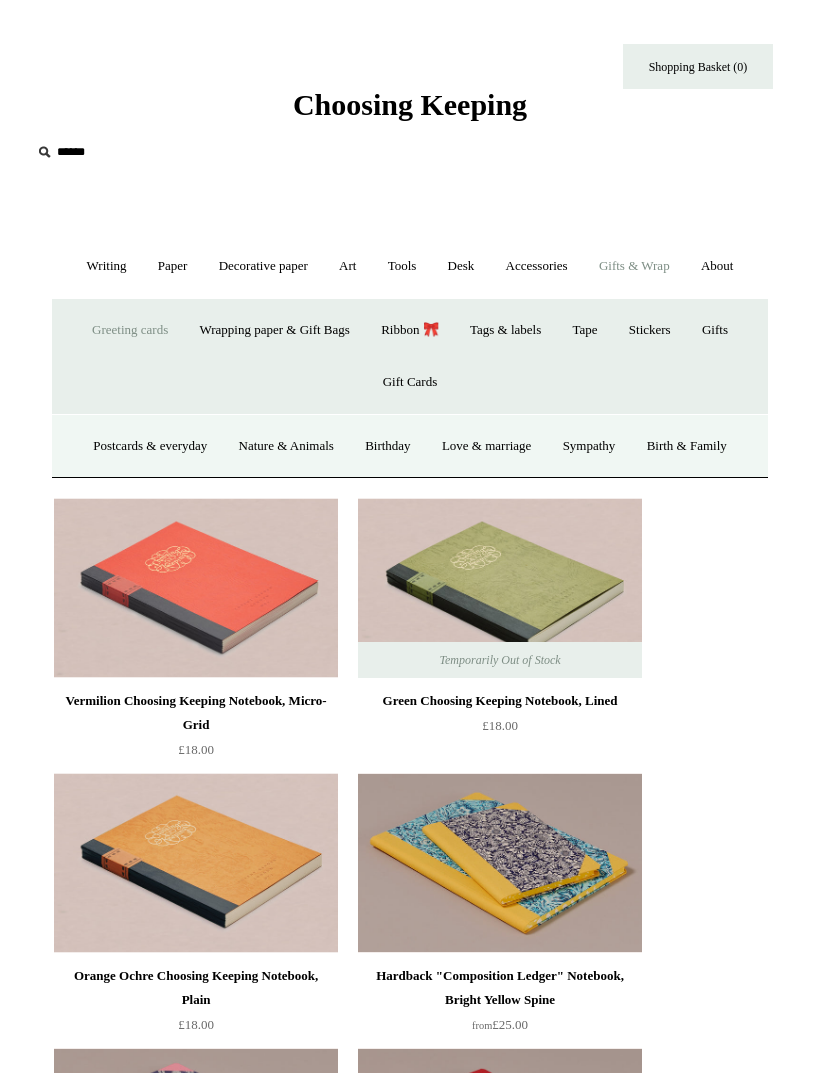 click on "Birthday" at bounding box center [388, 446] 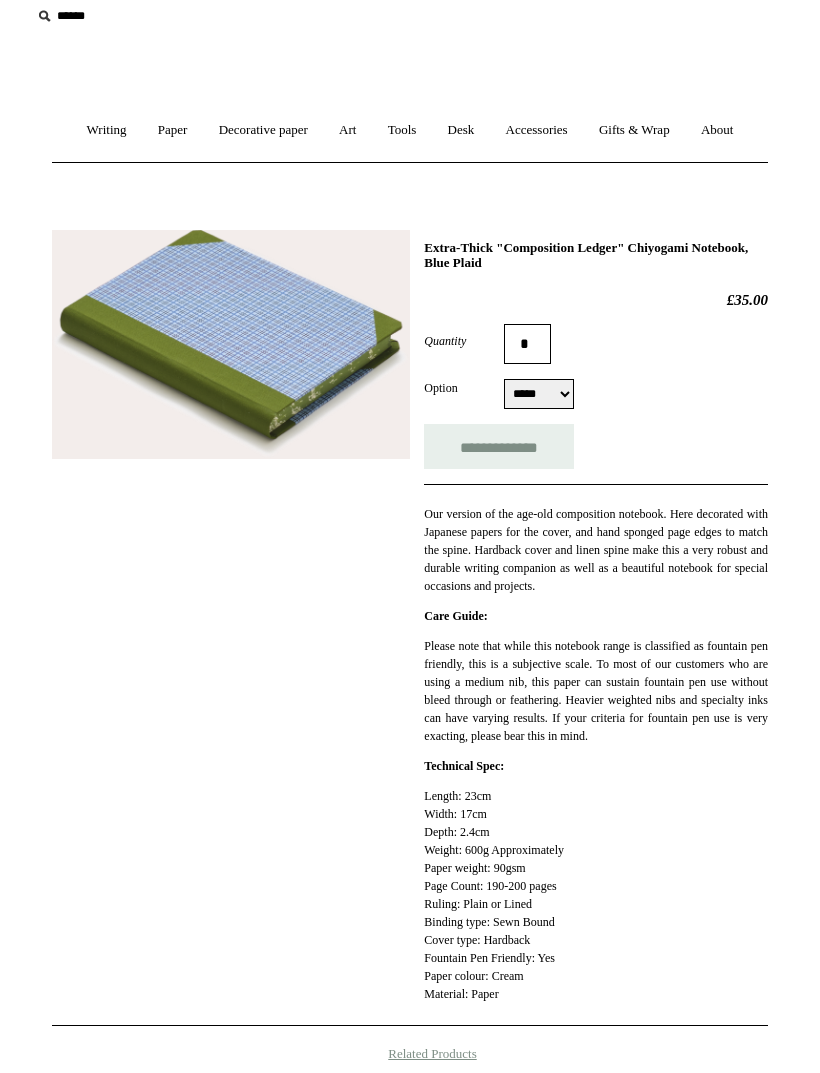 scroll, scrollTop: 0, scrollLeft: 0, axis: both 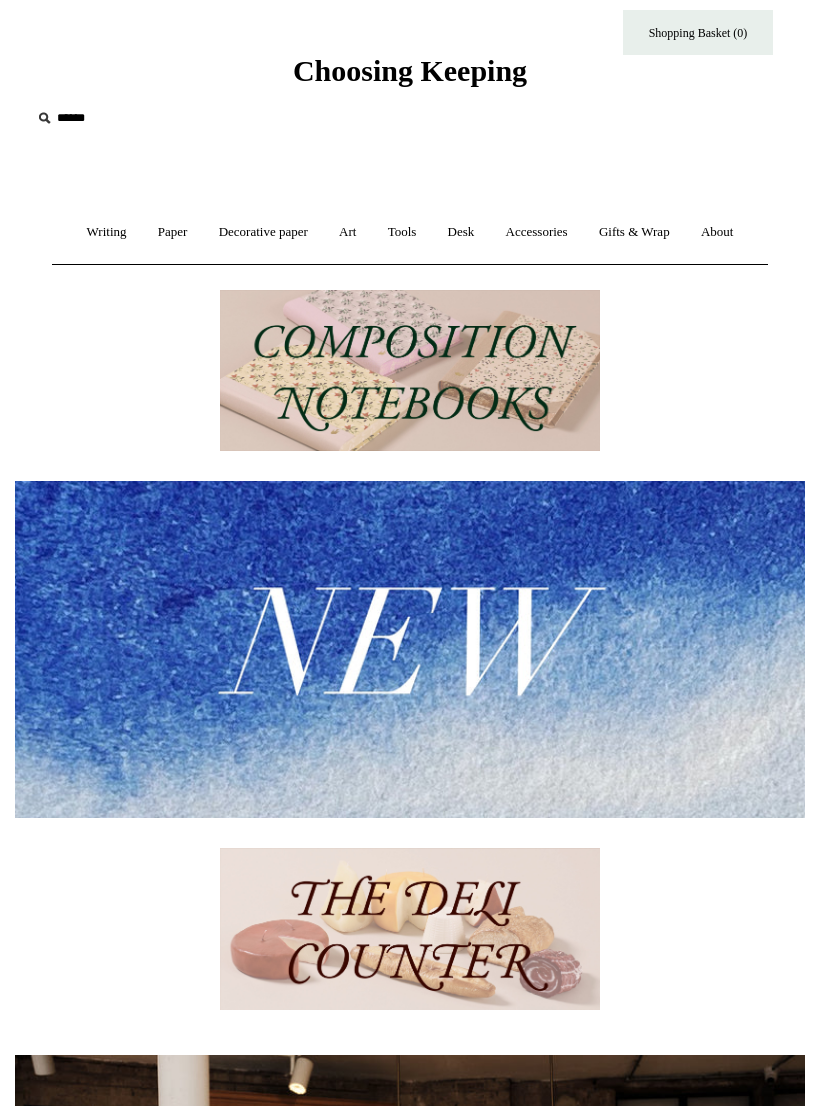 click at bounding box center [410, 371] 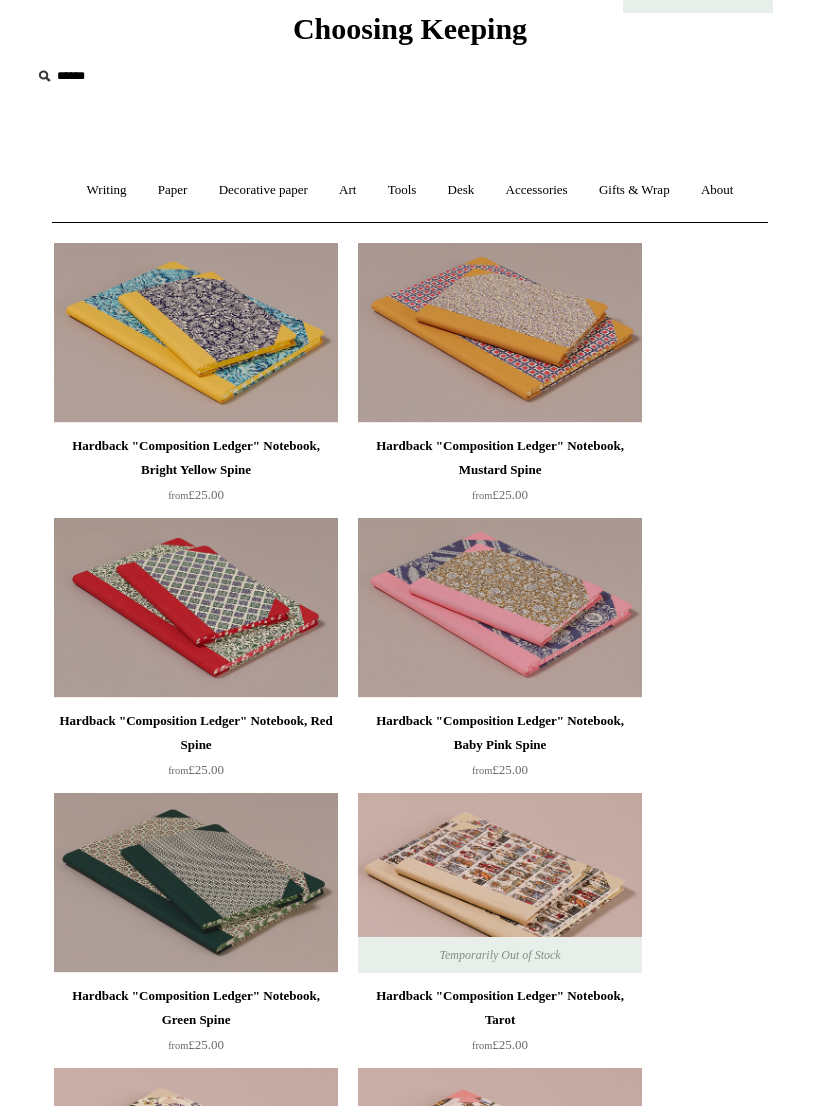 scroll, scrollTop: 0, scrollLeft: 0, axis: both 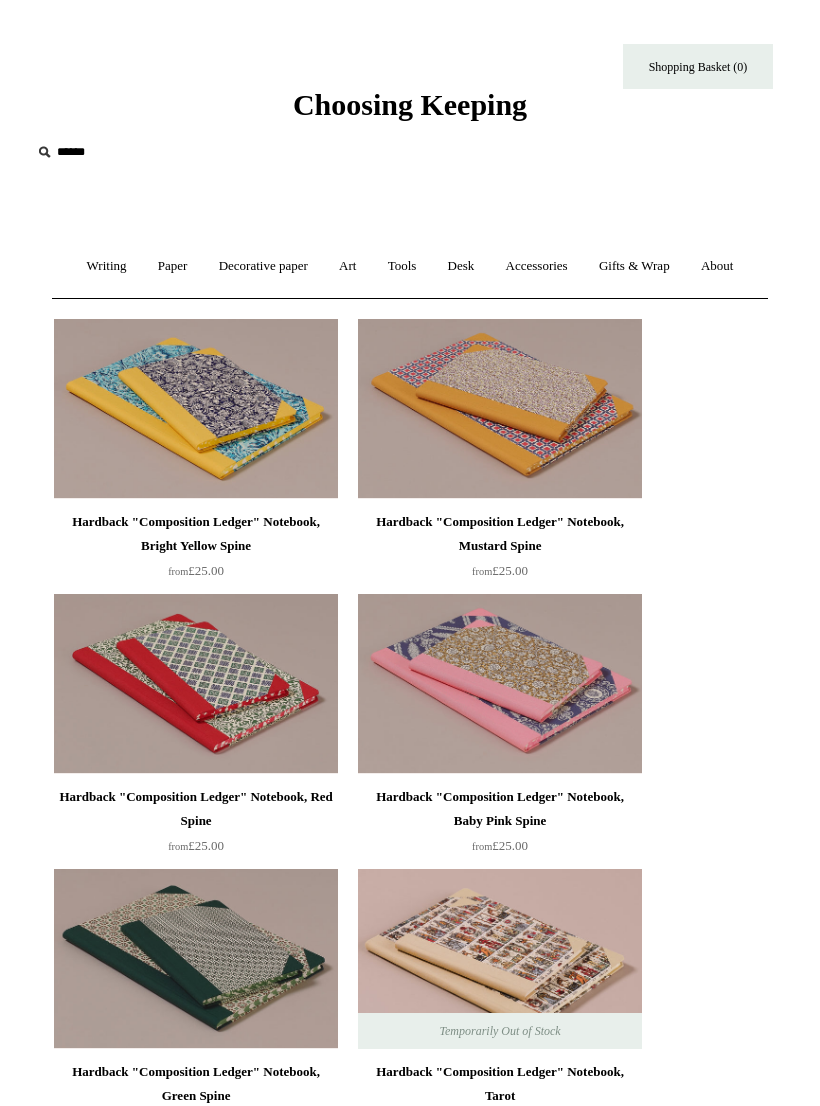 click on "Art +" at bounding box center (347, 266) 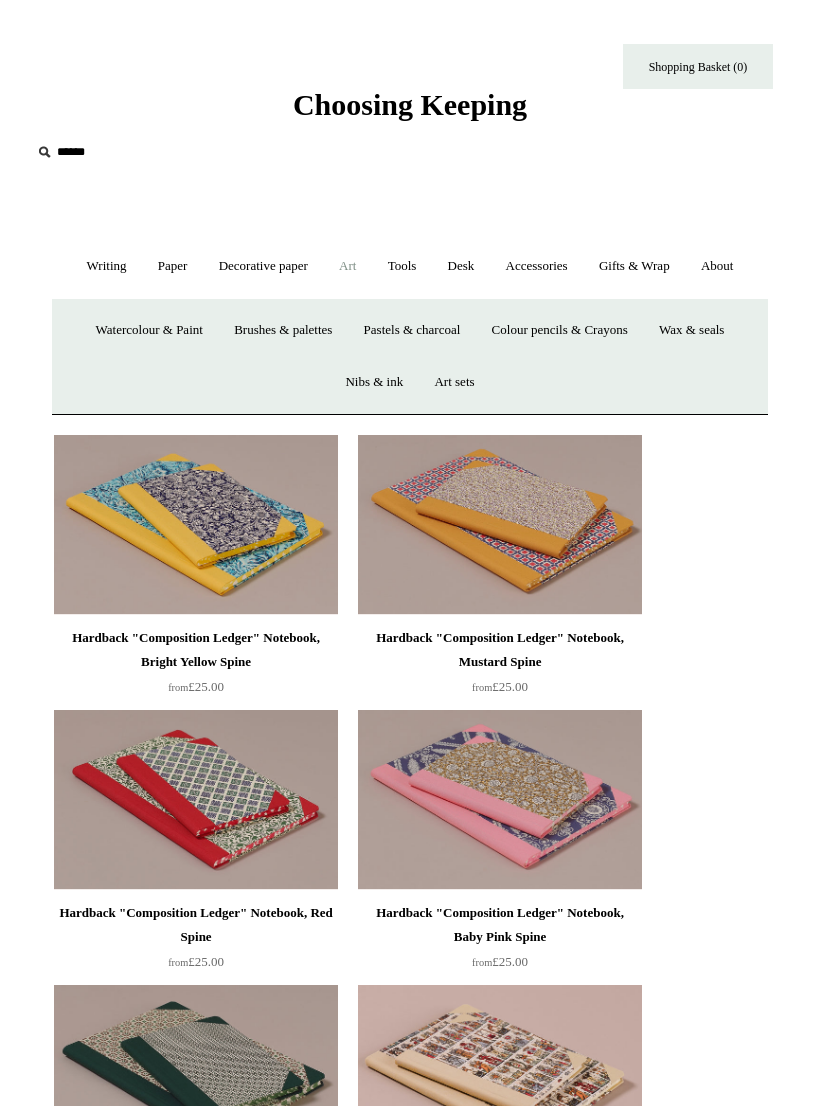 click on "Art sets" at bounding box center [454, 382] 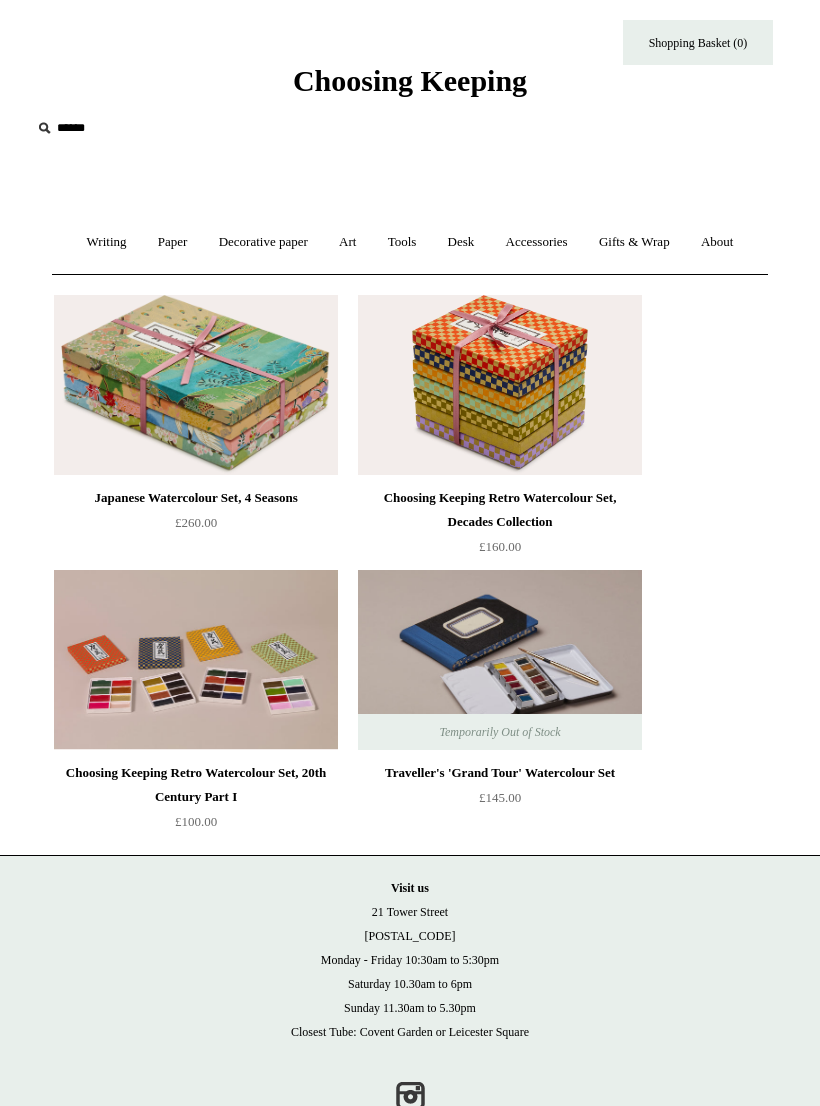 scroll, scrollTop: 54, scrollLeft: 0, axis: vertical 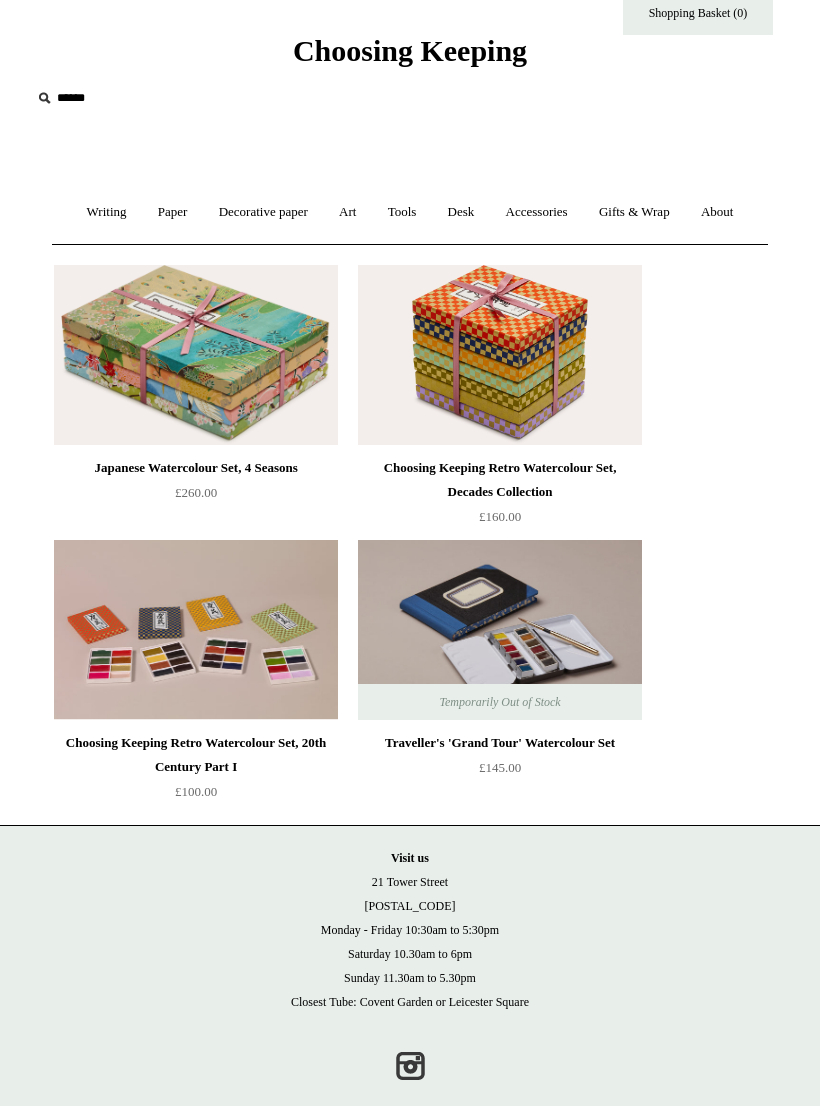 click on "About +" at bounding box center [717, 212] 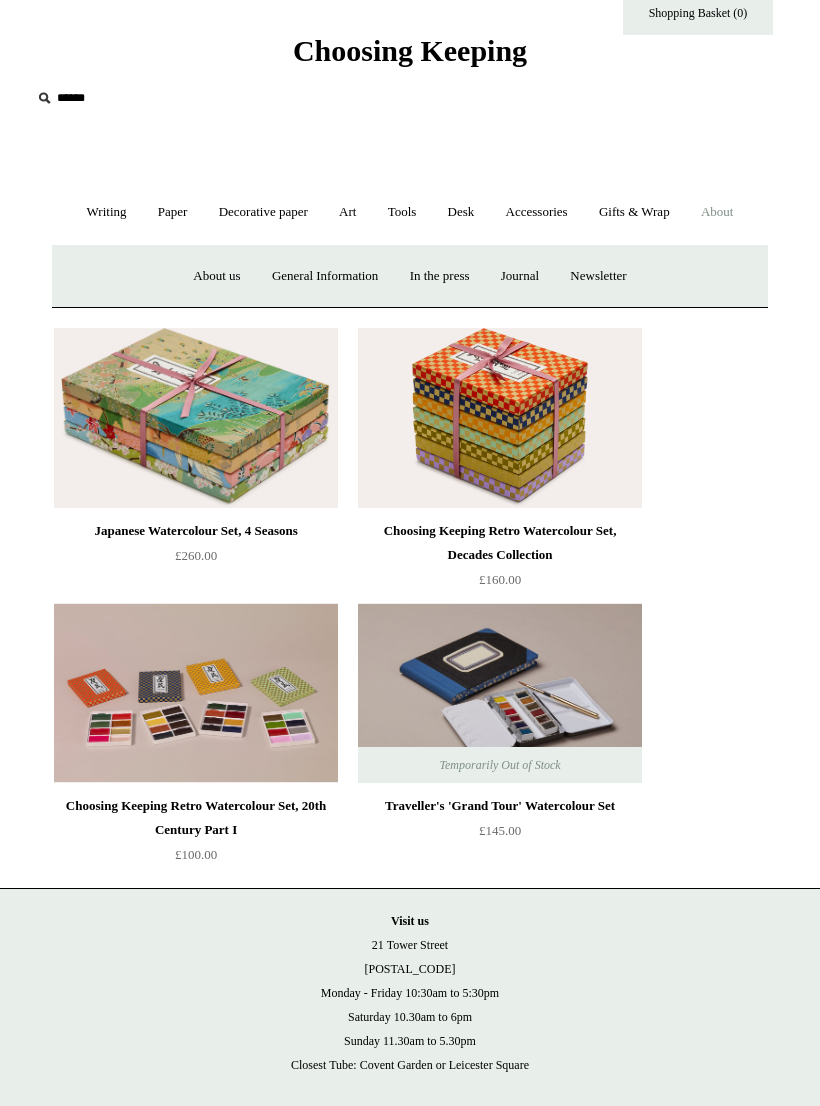 click on "Journal +" at bounding box center [520, 276] 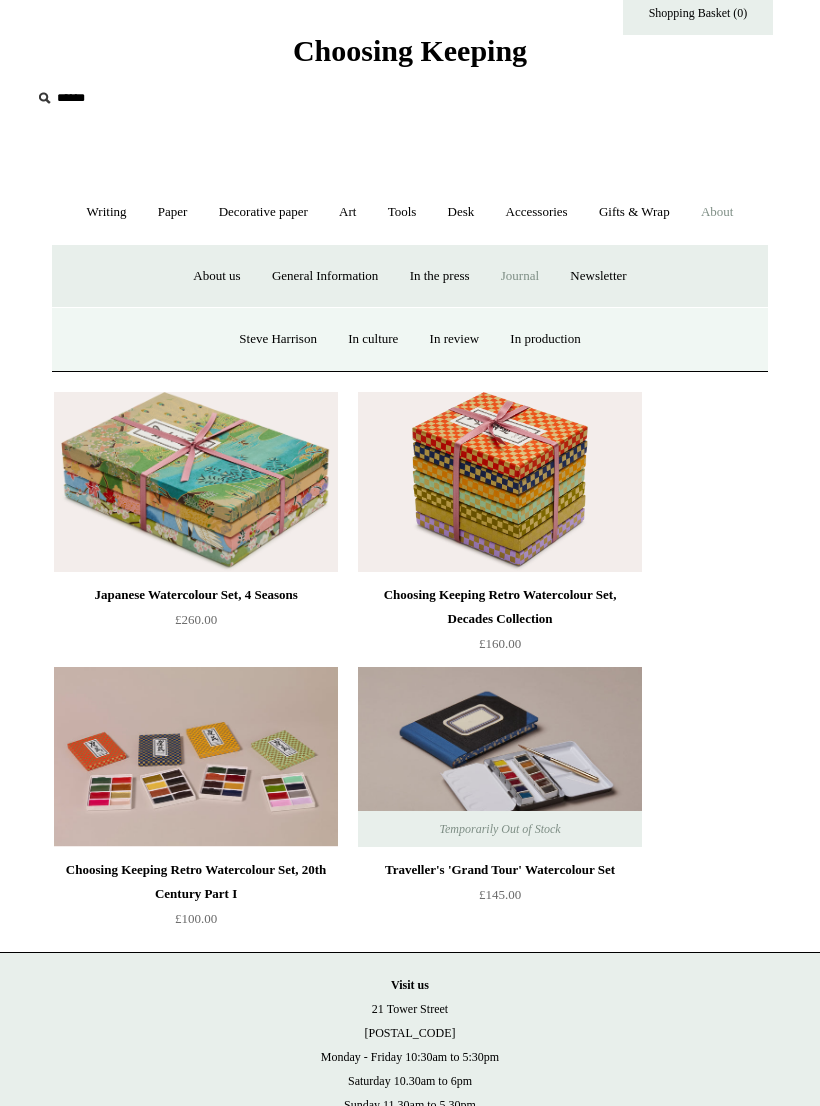 click on "In production" at bounding box center [545, 339] 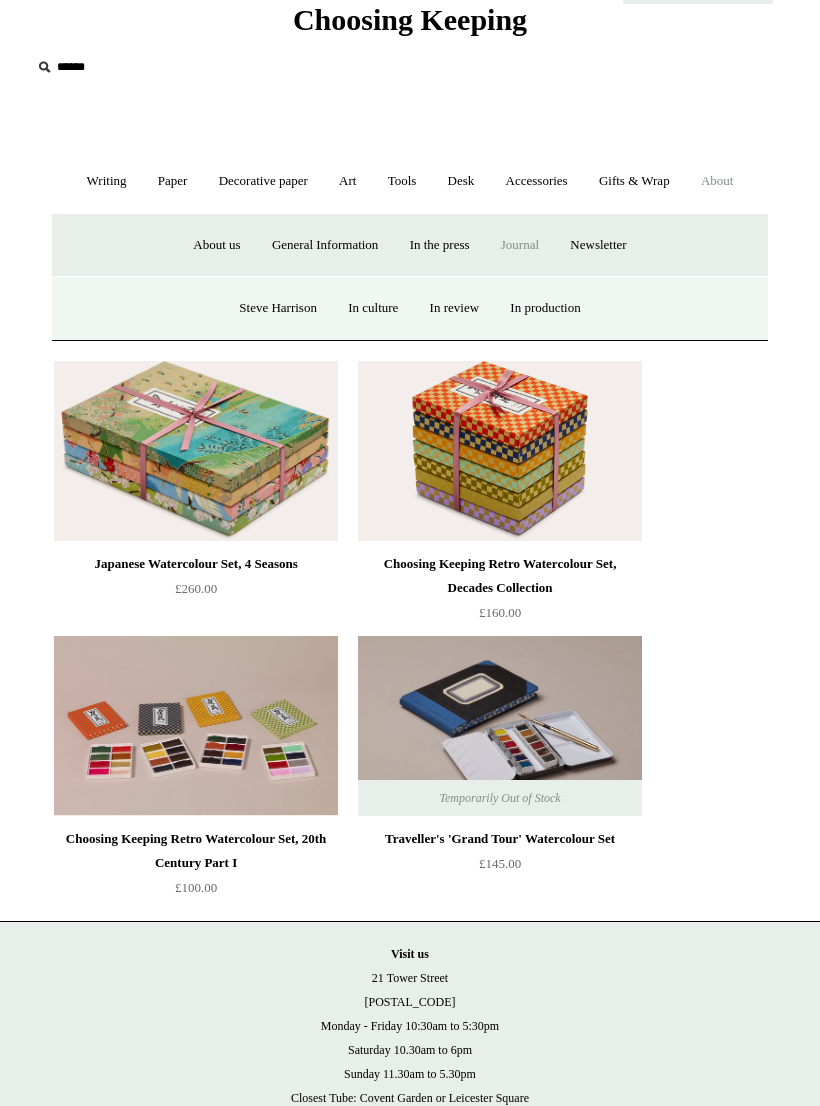 click on "Paper +" at bounding box center (173, 181) 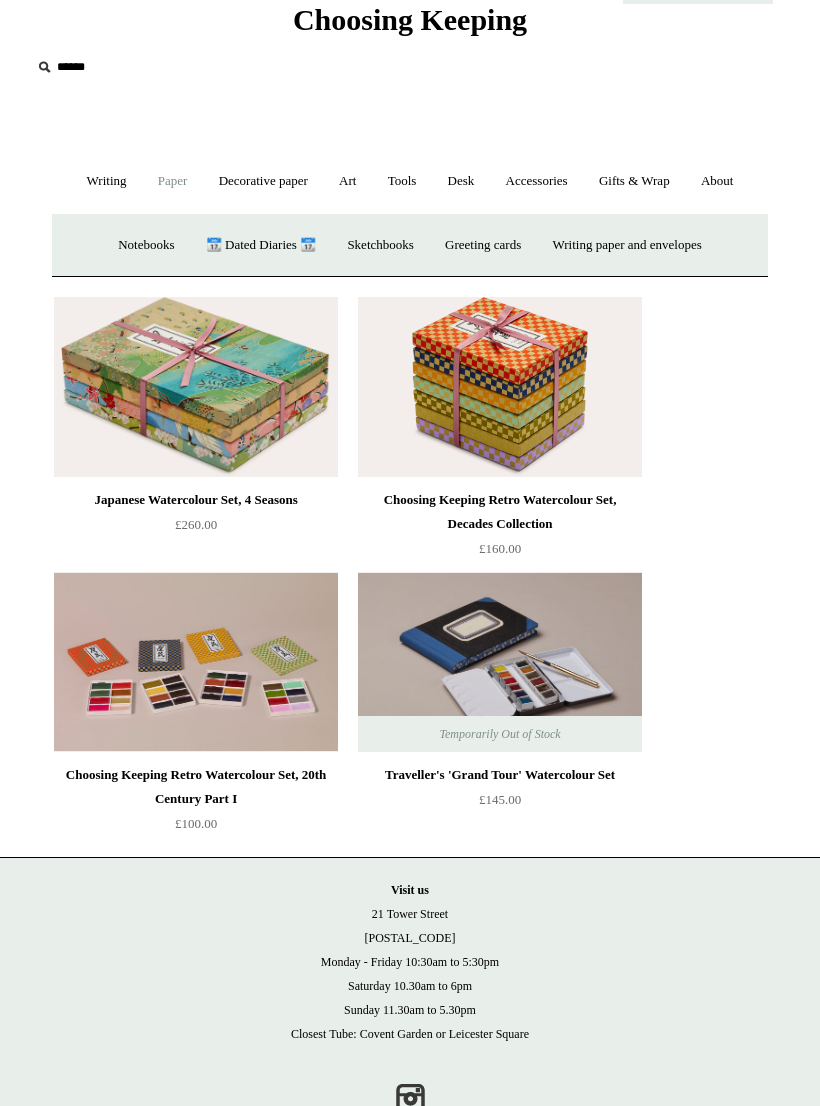 click on "Writing paper and envelopes +" at bounding box center [627, 245] 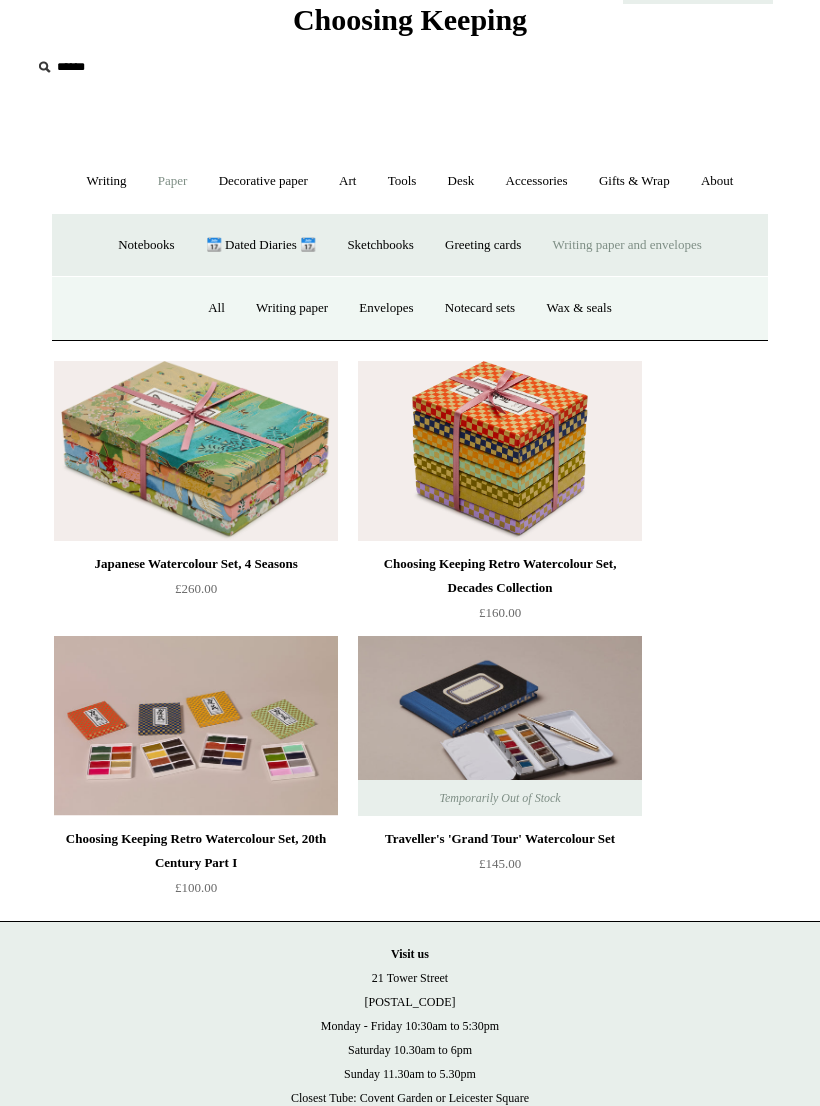 click on "All" at bounding box center (216, 308) 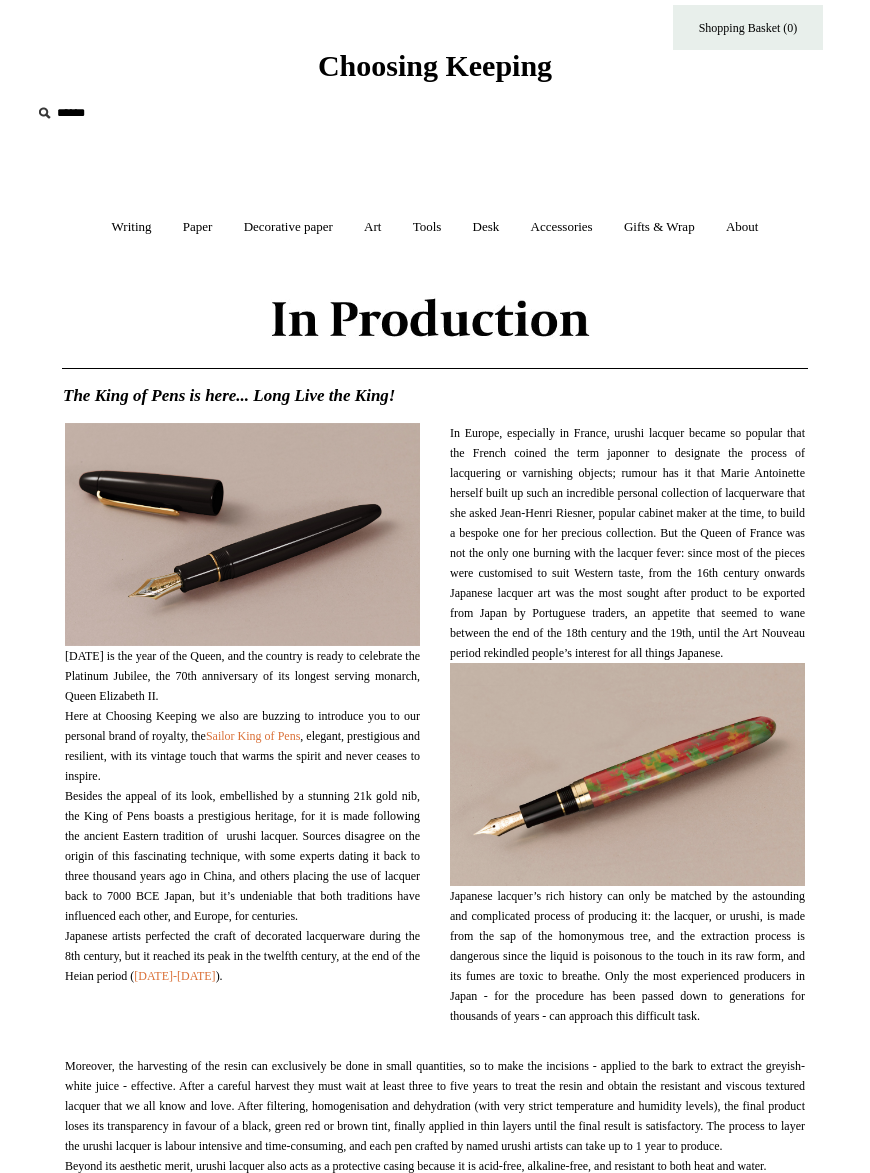 scroll, scrollTop: 3, scrollLeft: 0, axis: vertical 